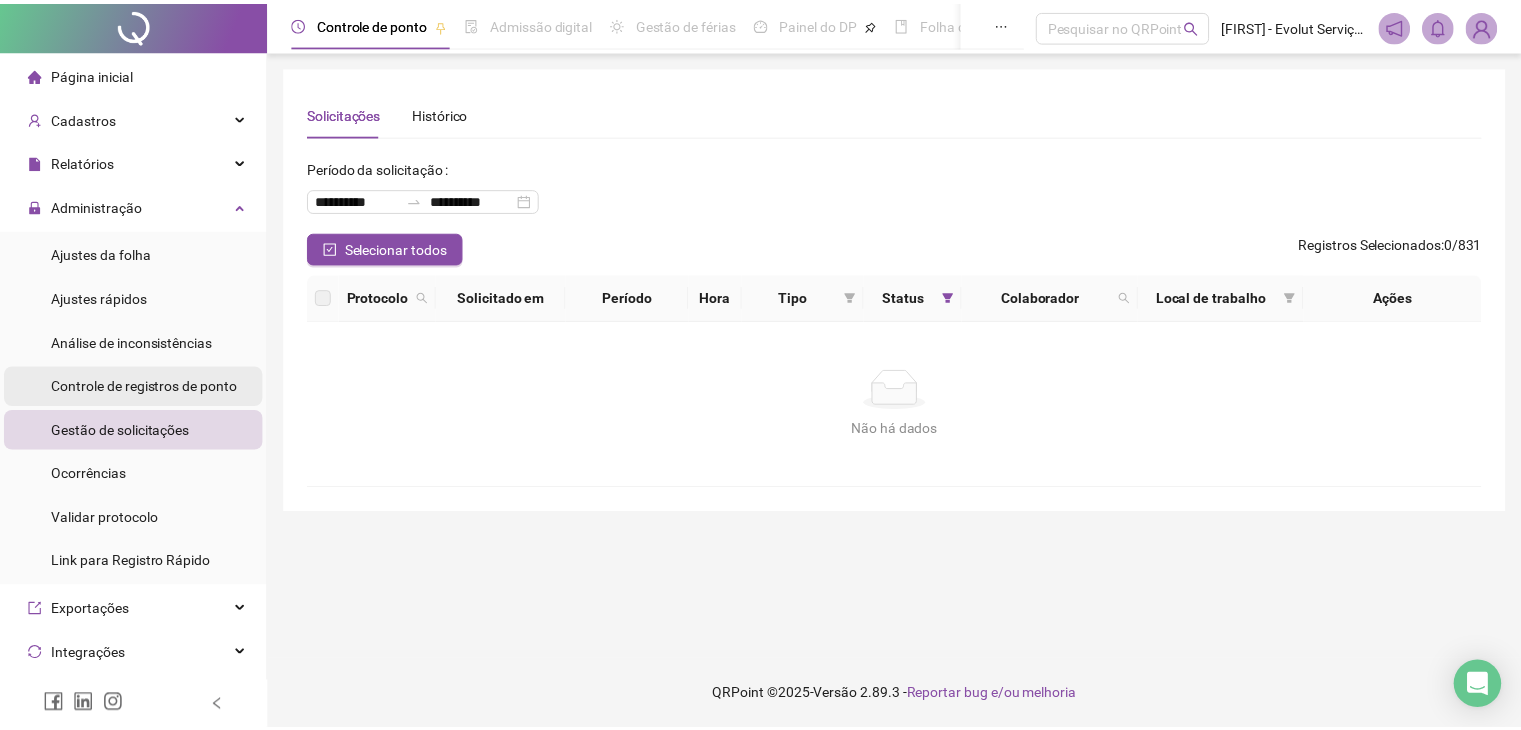 scroll, scrollTop: 0, scrollLeft: 0, axis: both 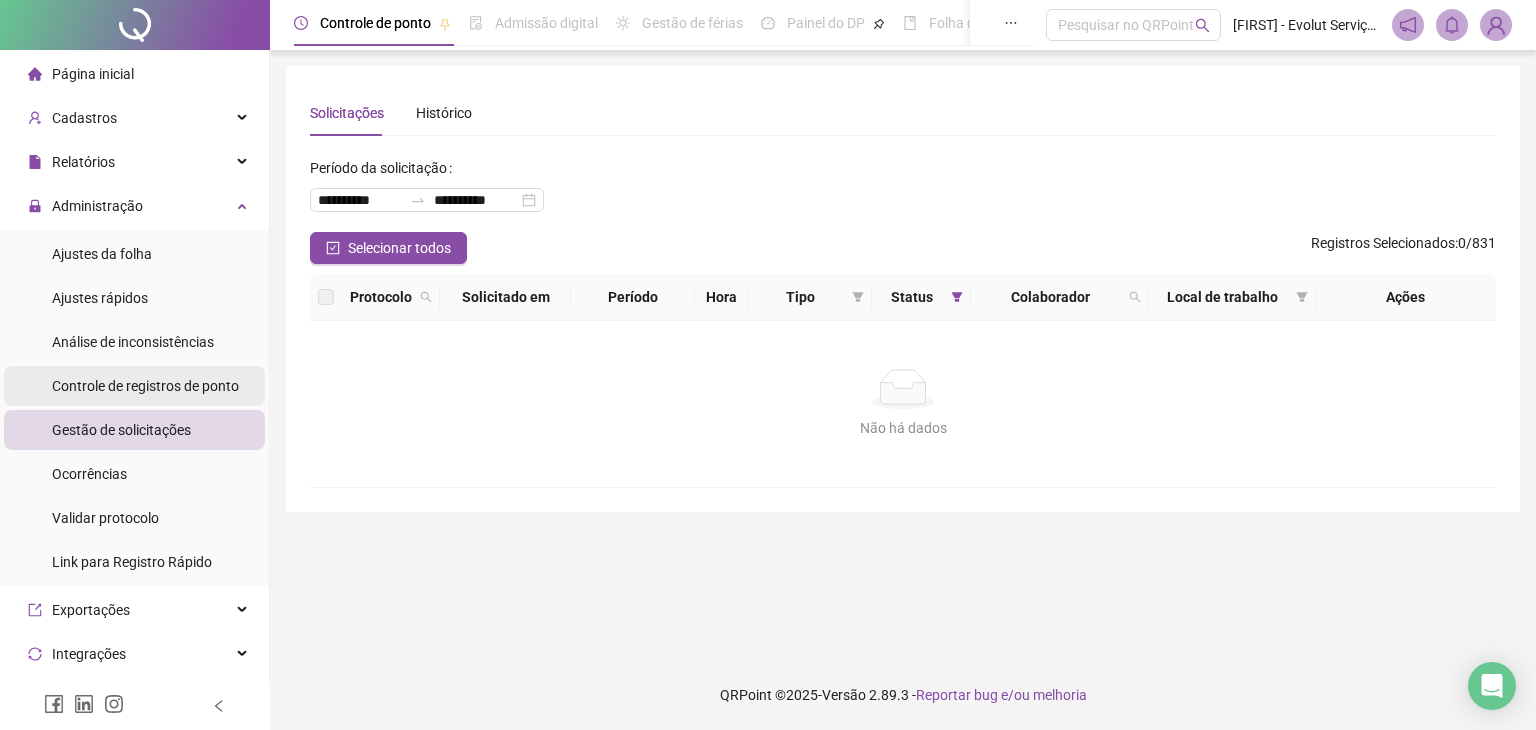 click on "Controle de registros de ponto" at bounding box center (145, 386) 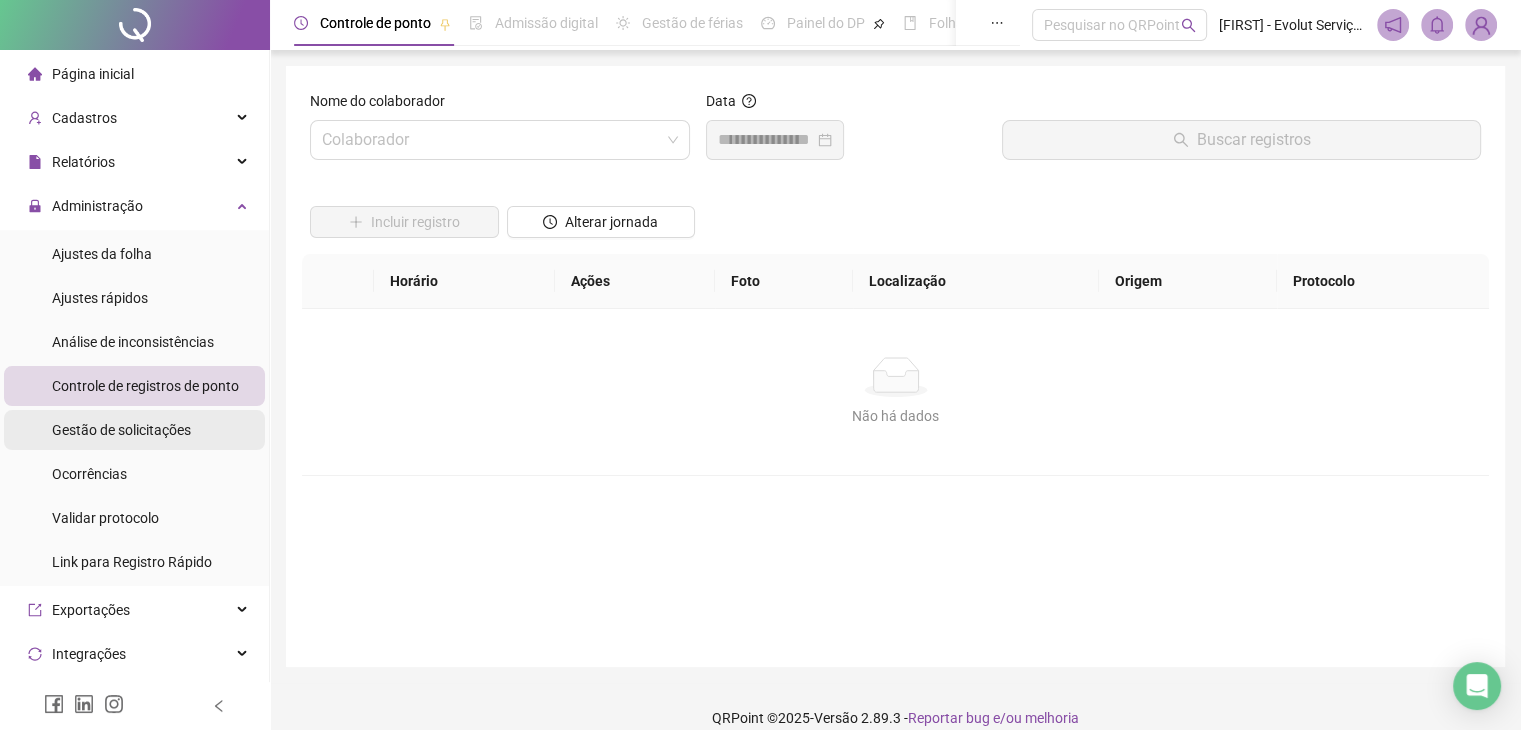 click on "Gestão de solicitações" at bounding box center [121, 430] 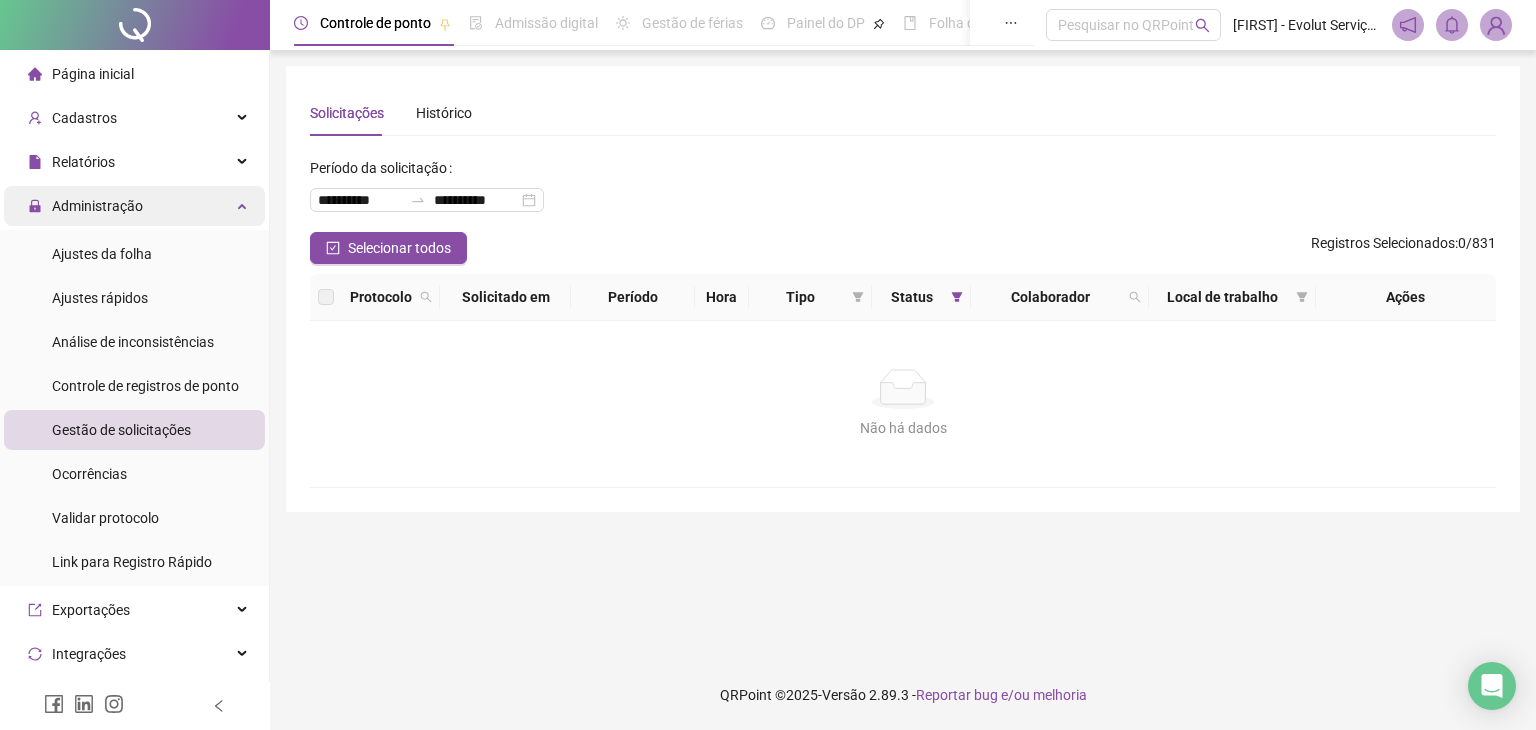 click on "Administração" at bounding box center (134, 206) 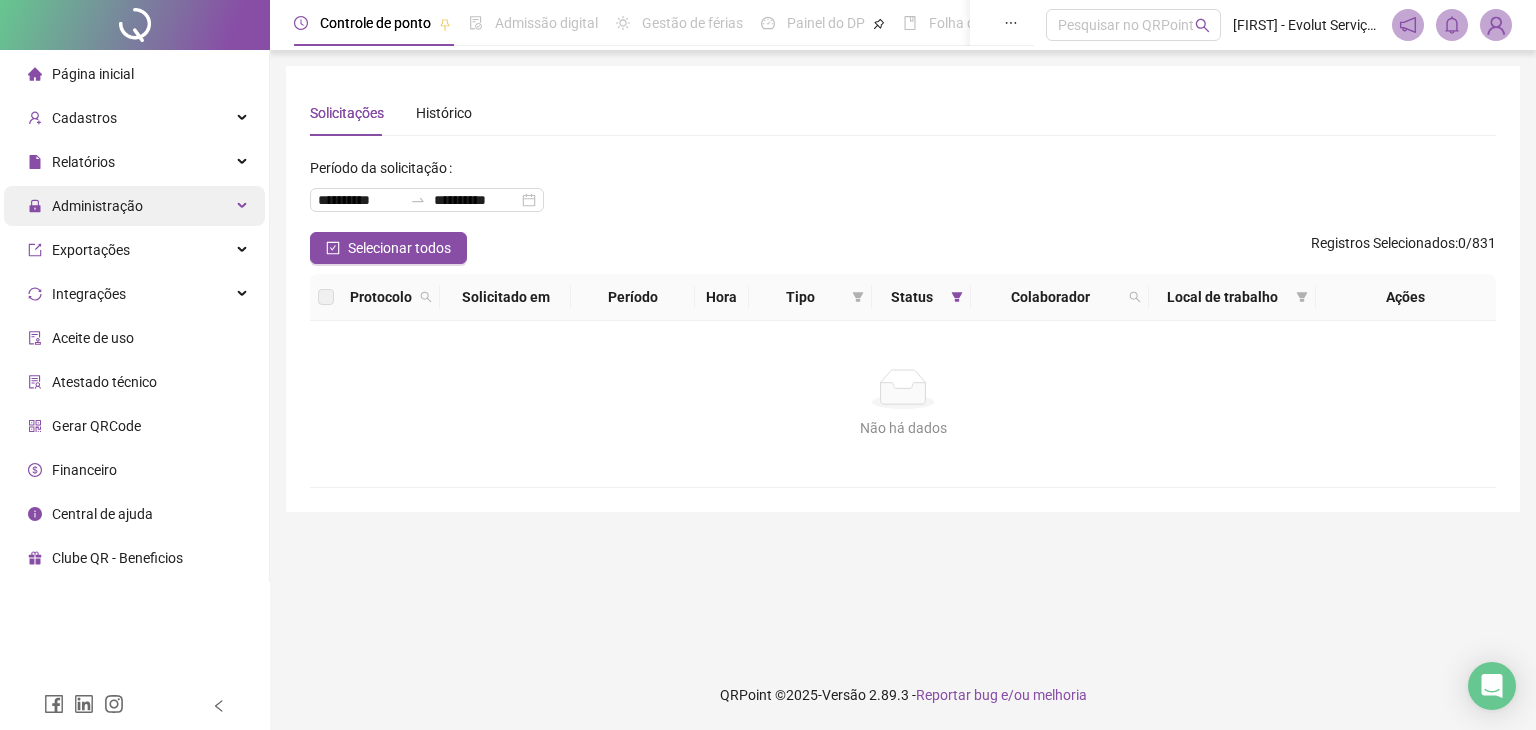 click on "Administração" at bounding box center [134, 206] 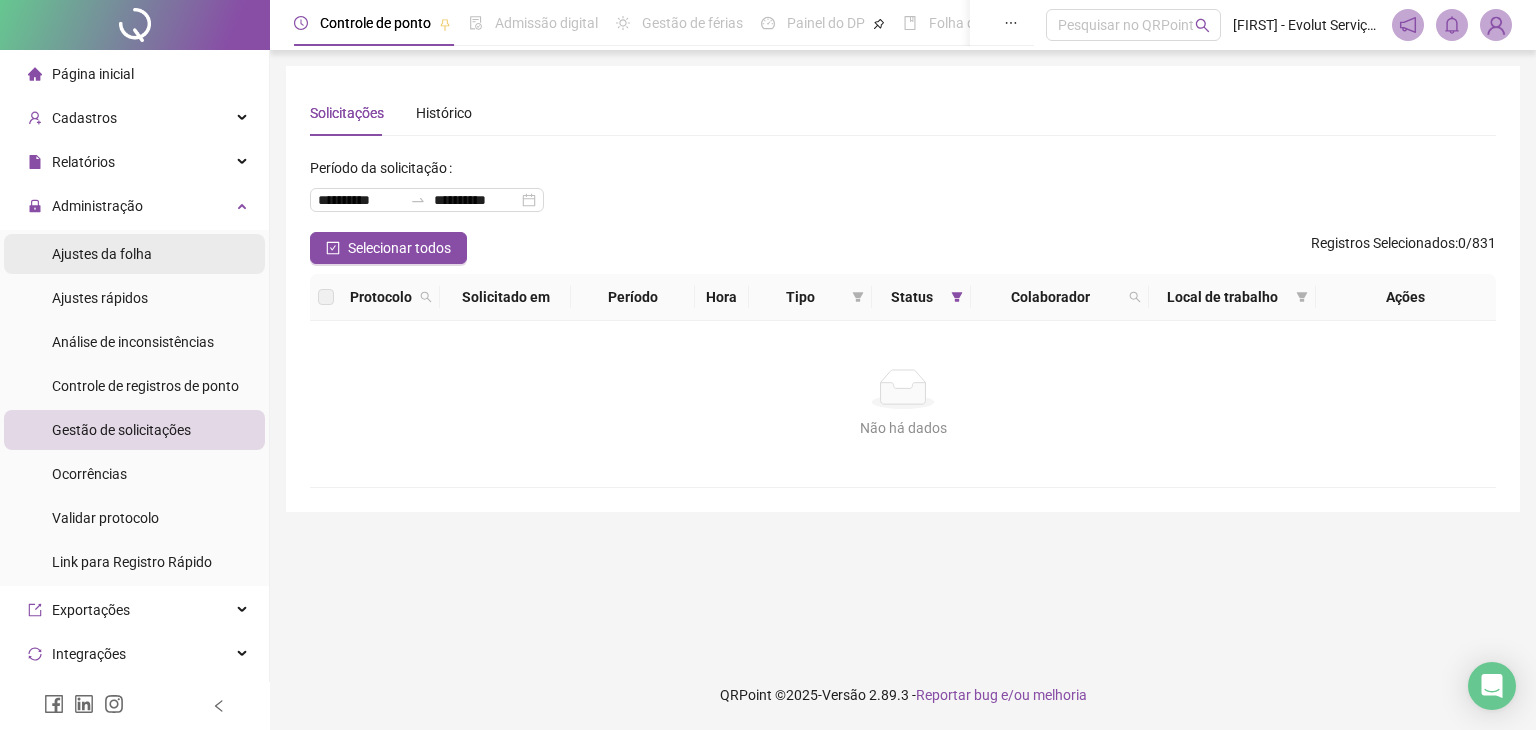 click on "Ajustes da folha" at bounding box center (102, 254) 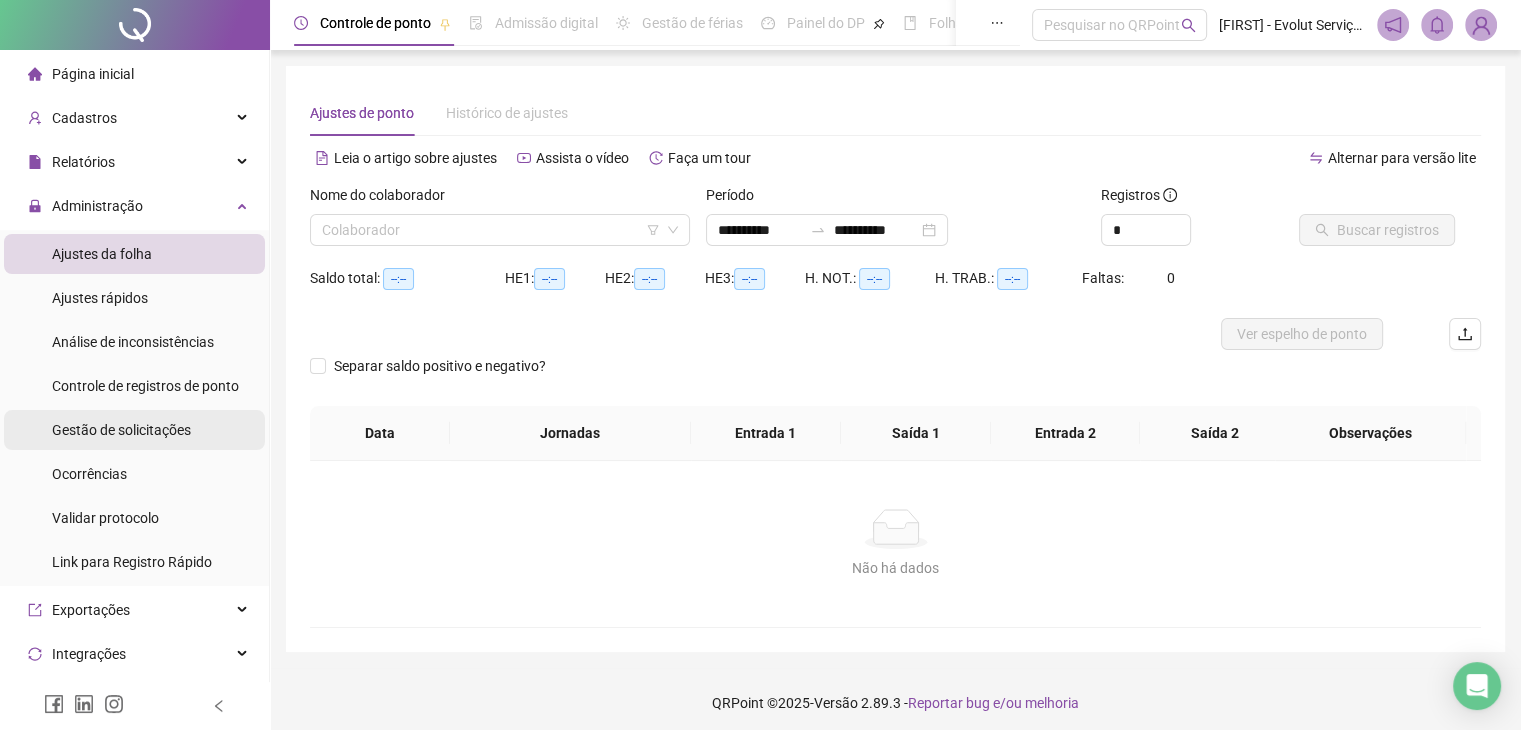 click on "Gestão de solicitações" at bounding box center (121, 430) 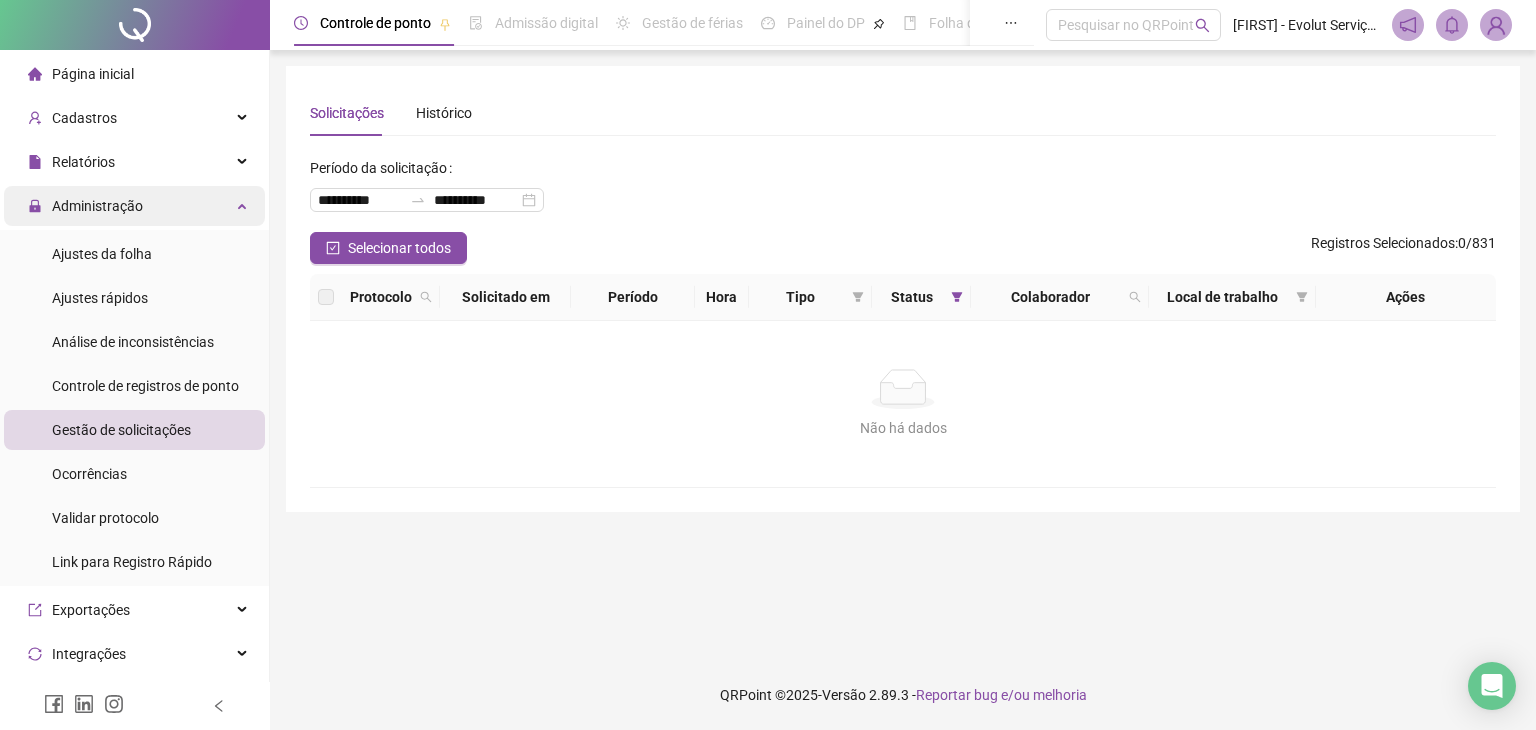 click on "Administração" at bounding box center [134, 206] 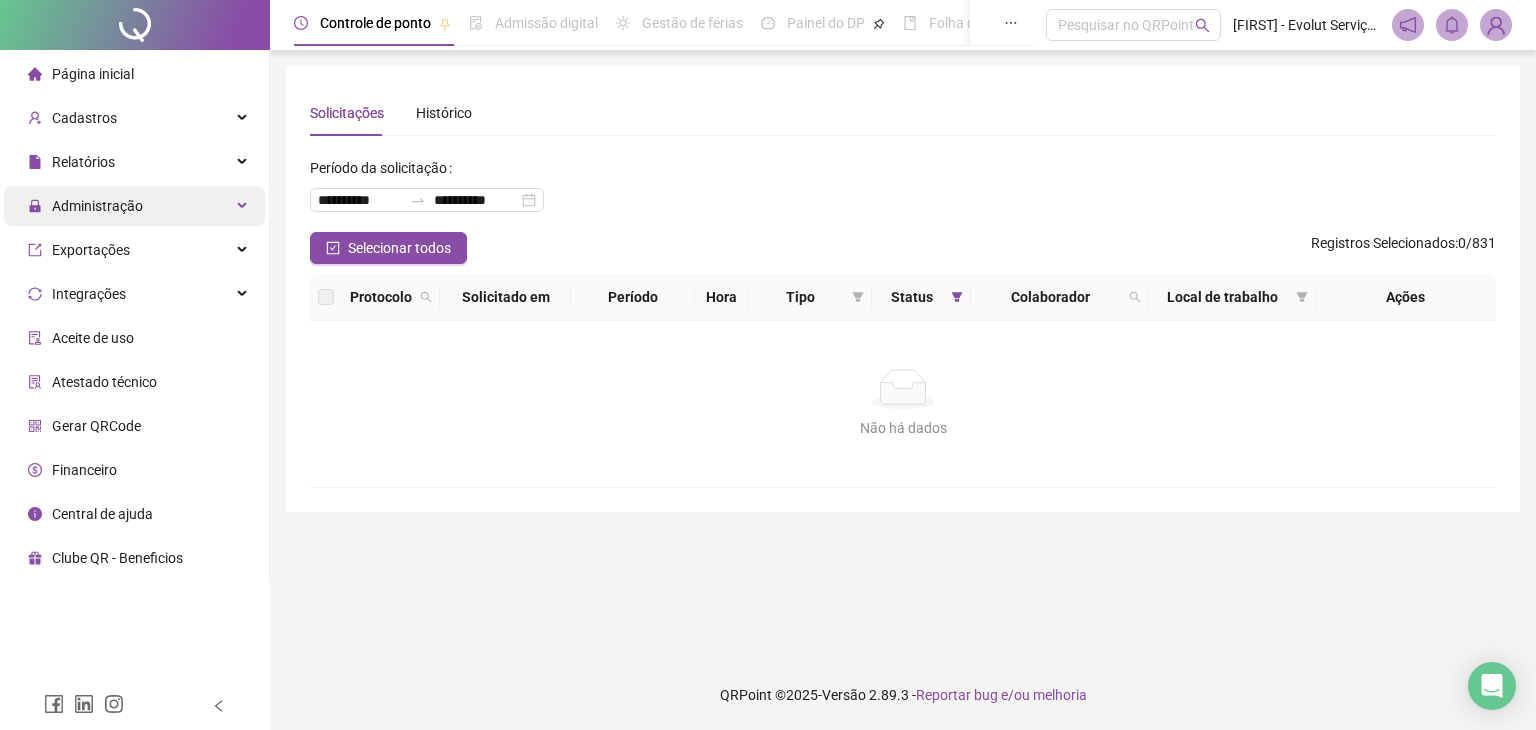 click on "Administração" at bounding box center [134, 206] 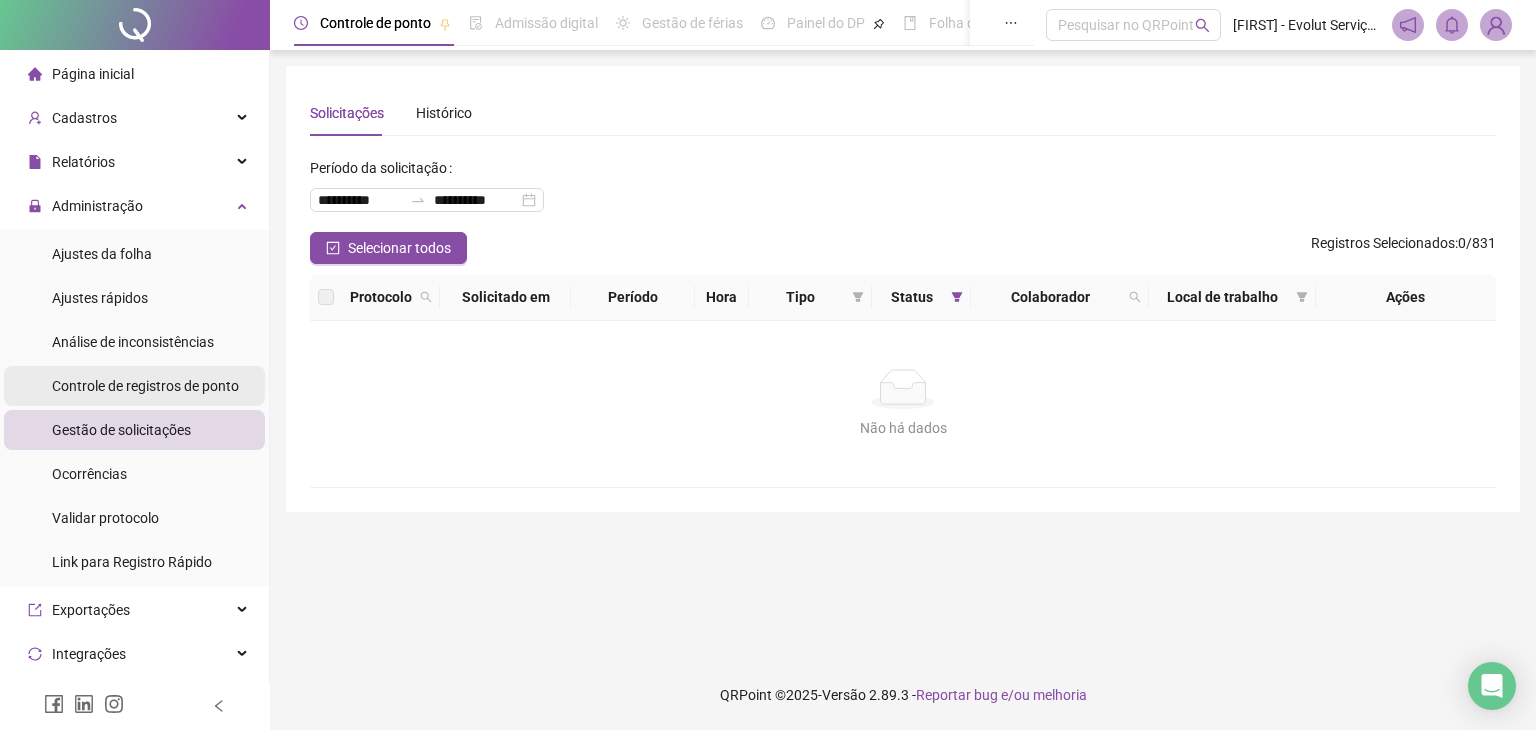 click on "Controle de registros de ponto" at bounding box center (145, 386) 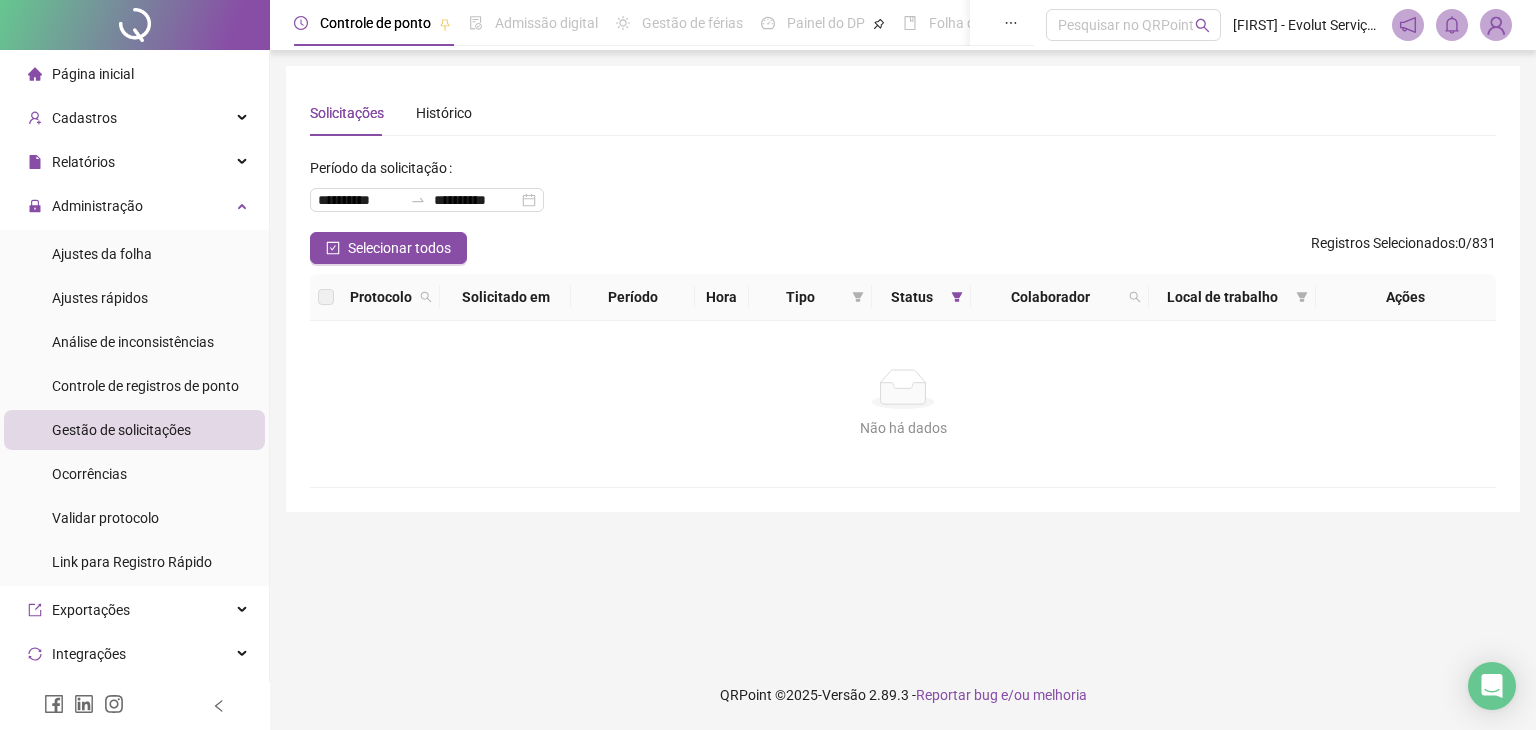 click on "Gestão de solicitações" at bounding box center (121, 430) 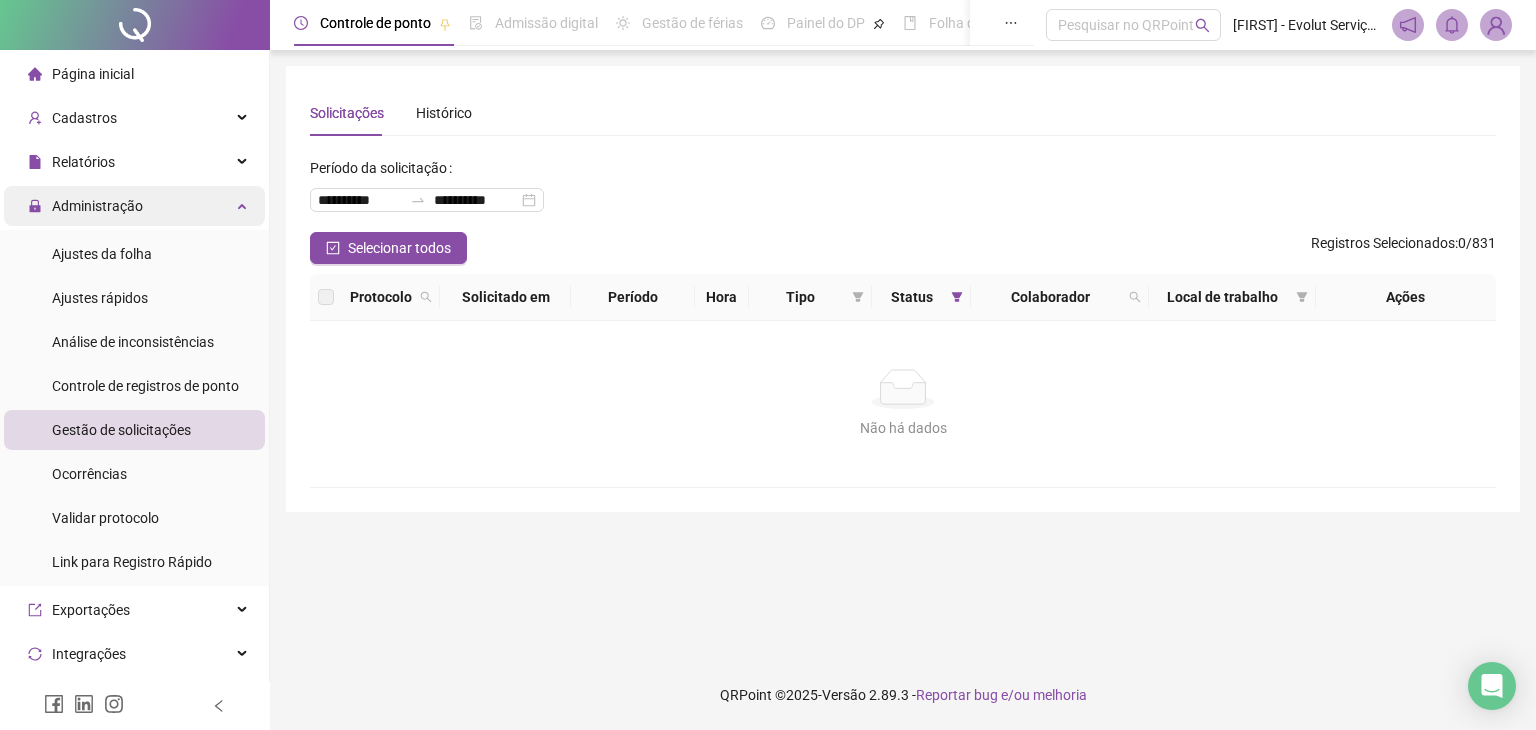 click on "Administração" at bounding box center (134, 206) 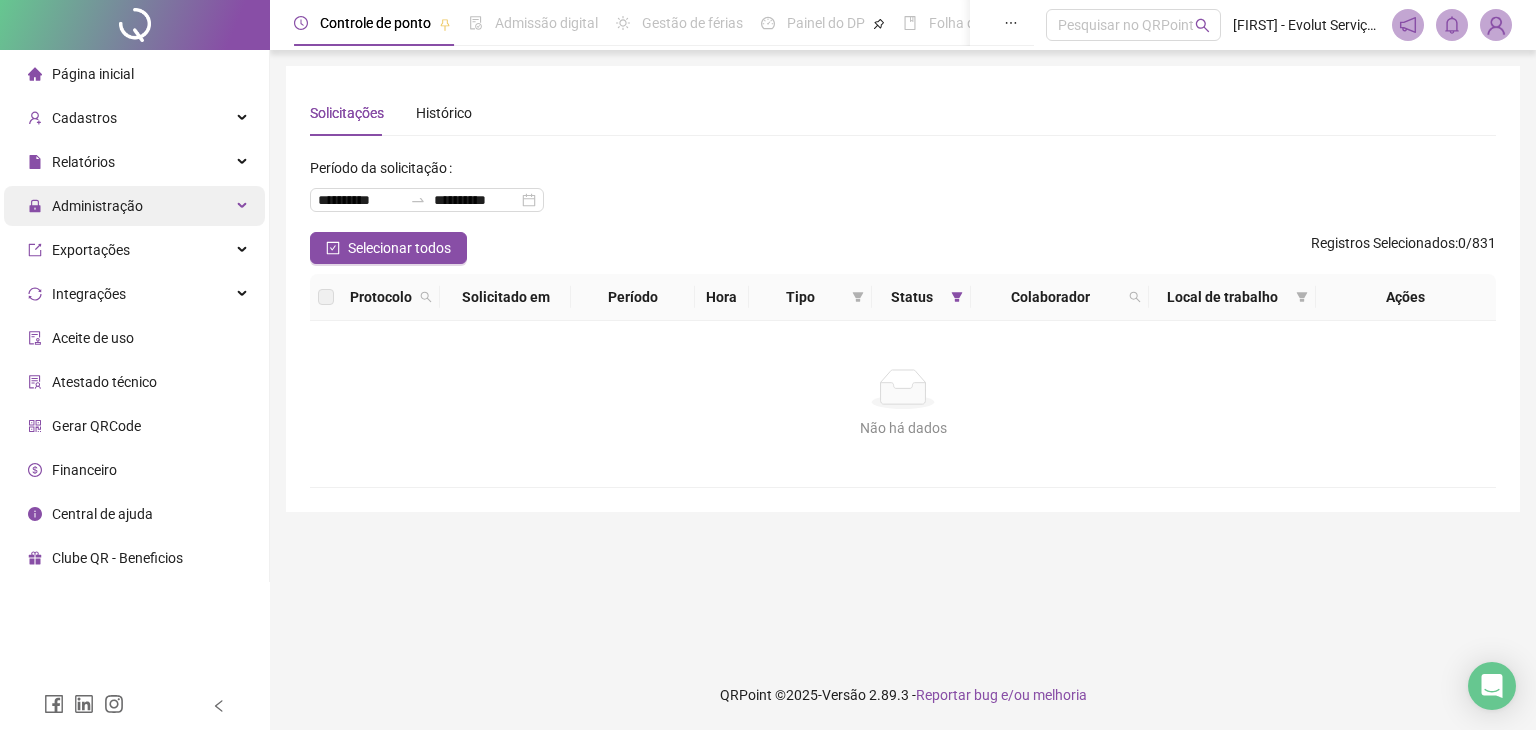 click on "Administração" at bounding box center (134, 206) 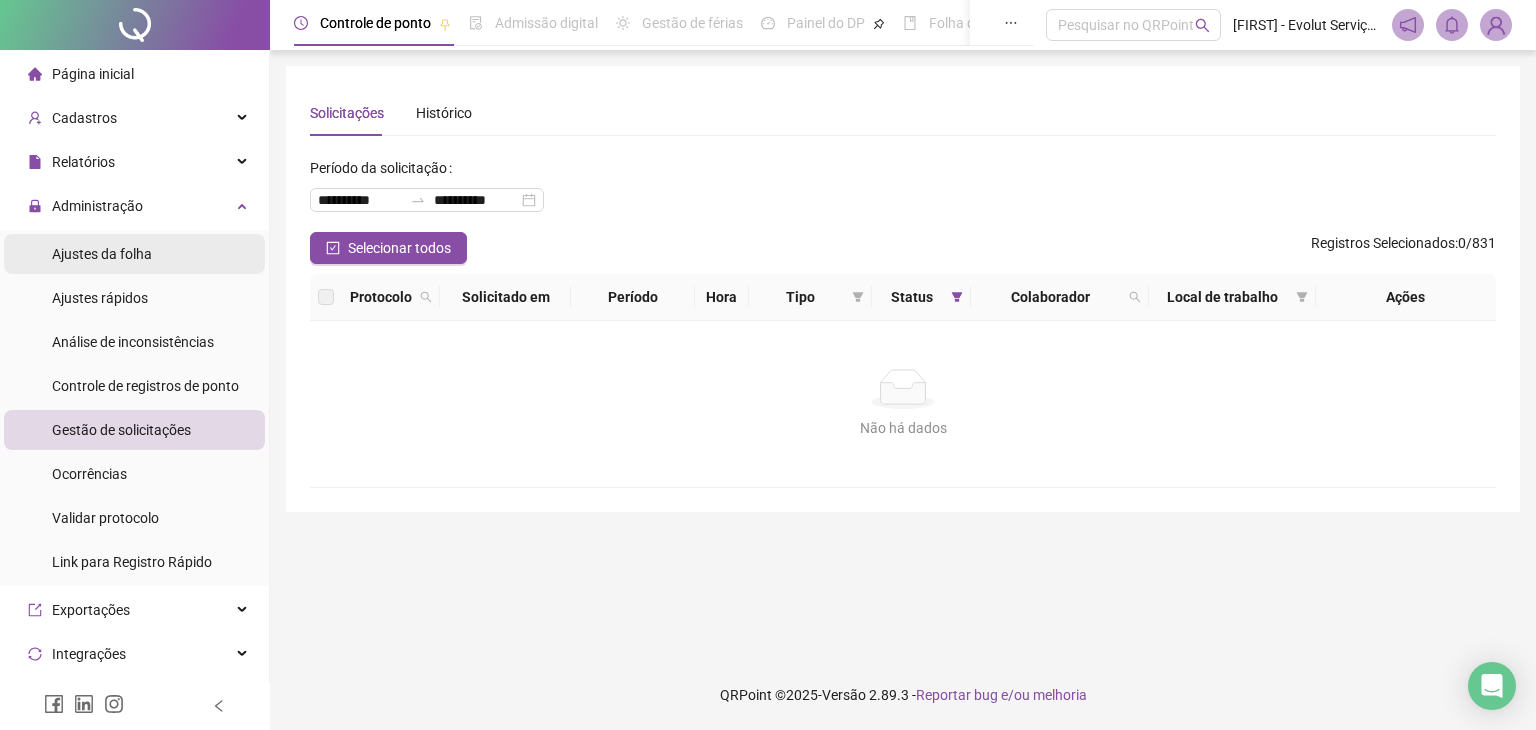 click on "Ajustes da folha" at bounding box center (102, 254) 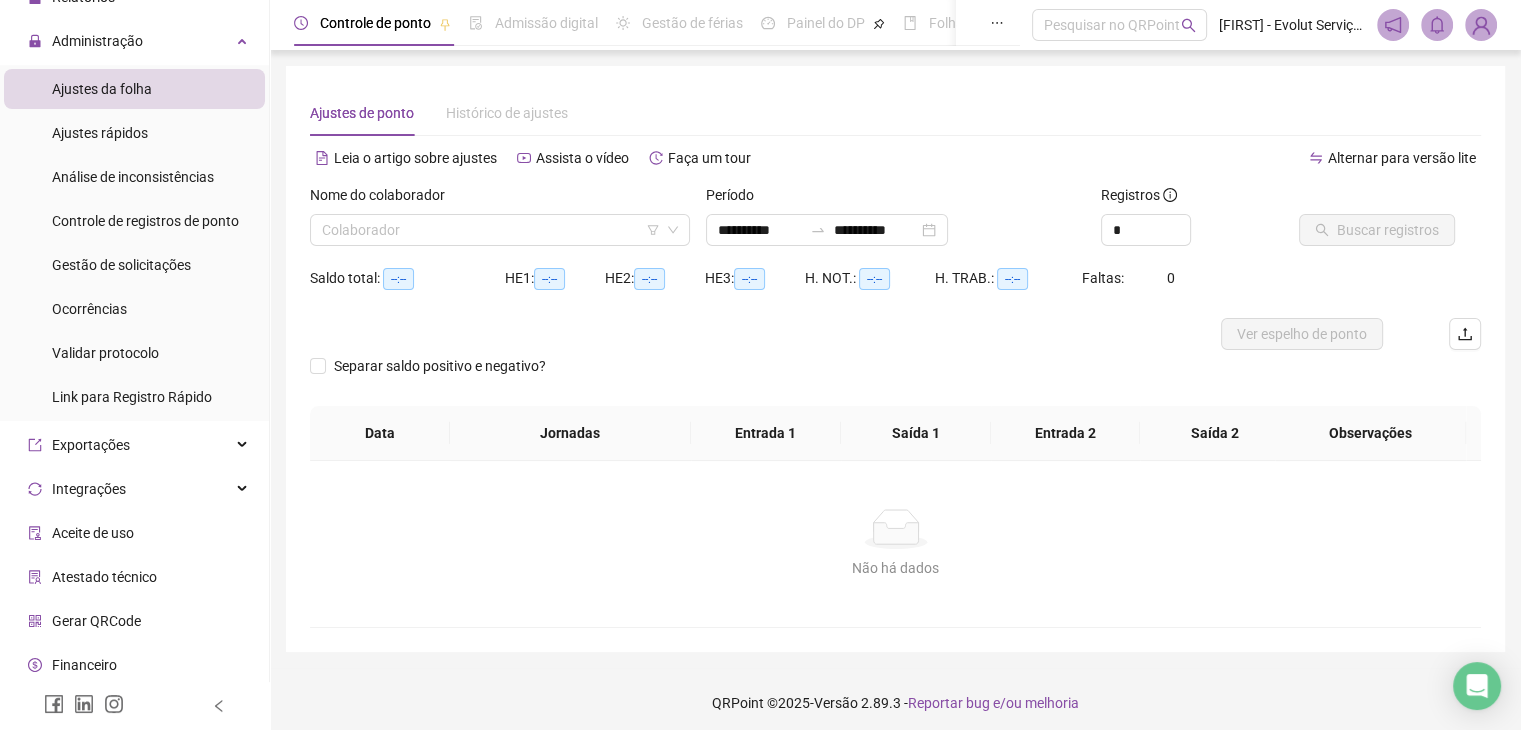 scroll, scrollTop: 200, scrollLeft: 0, axis: vertical 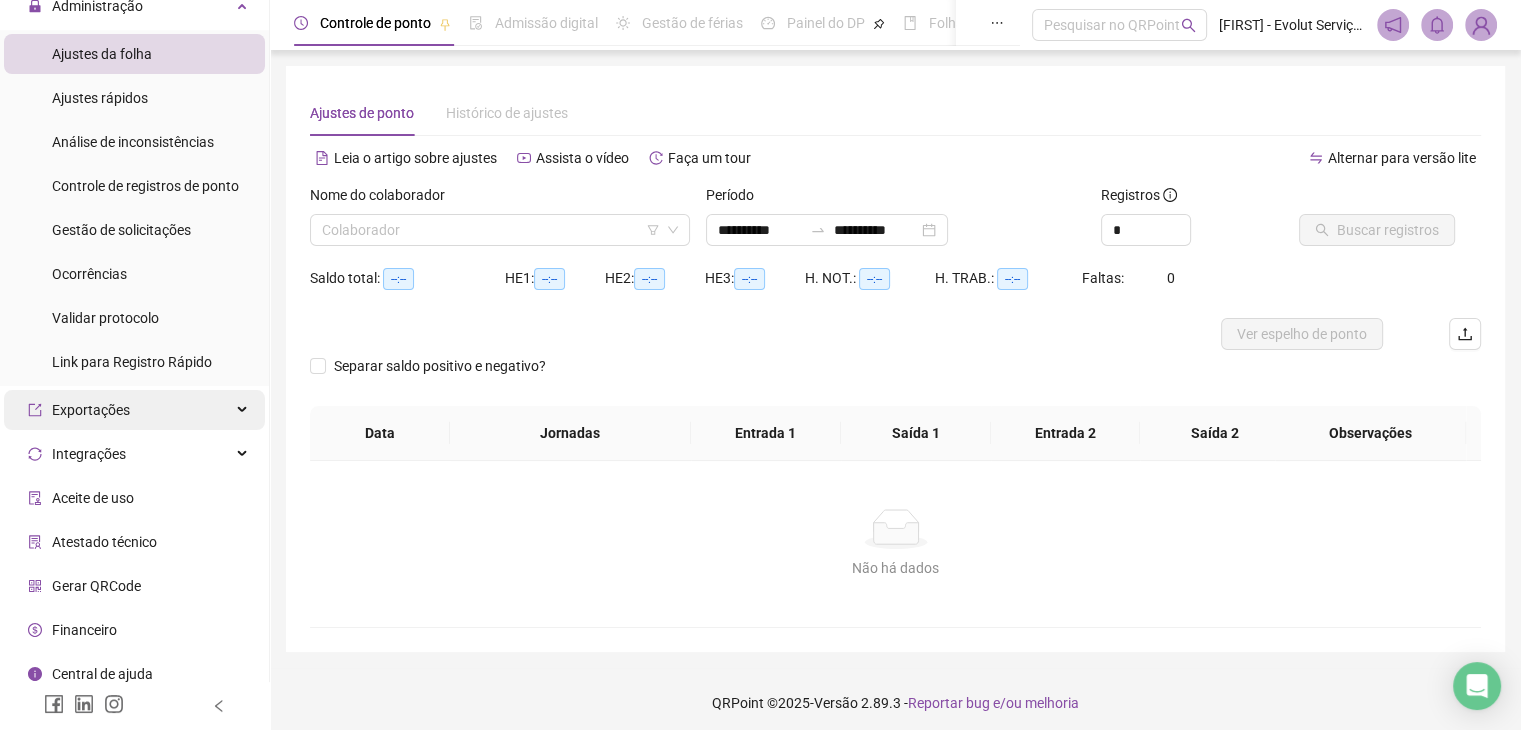 click on "Exportações" at bounding box center [134, 410] 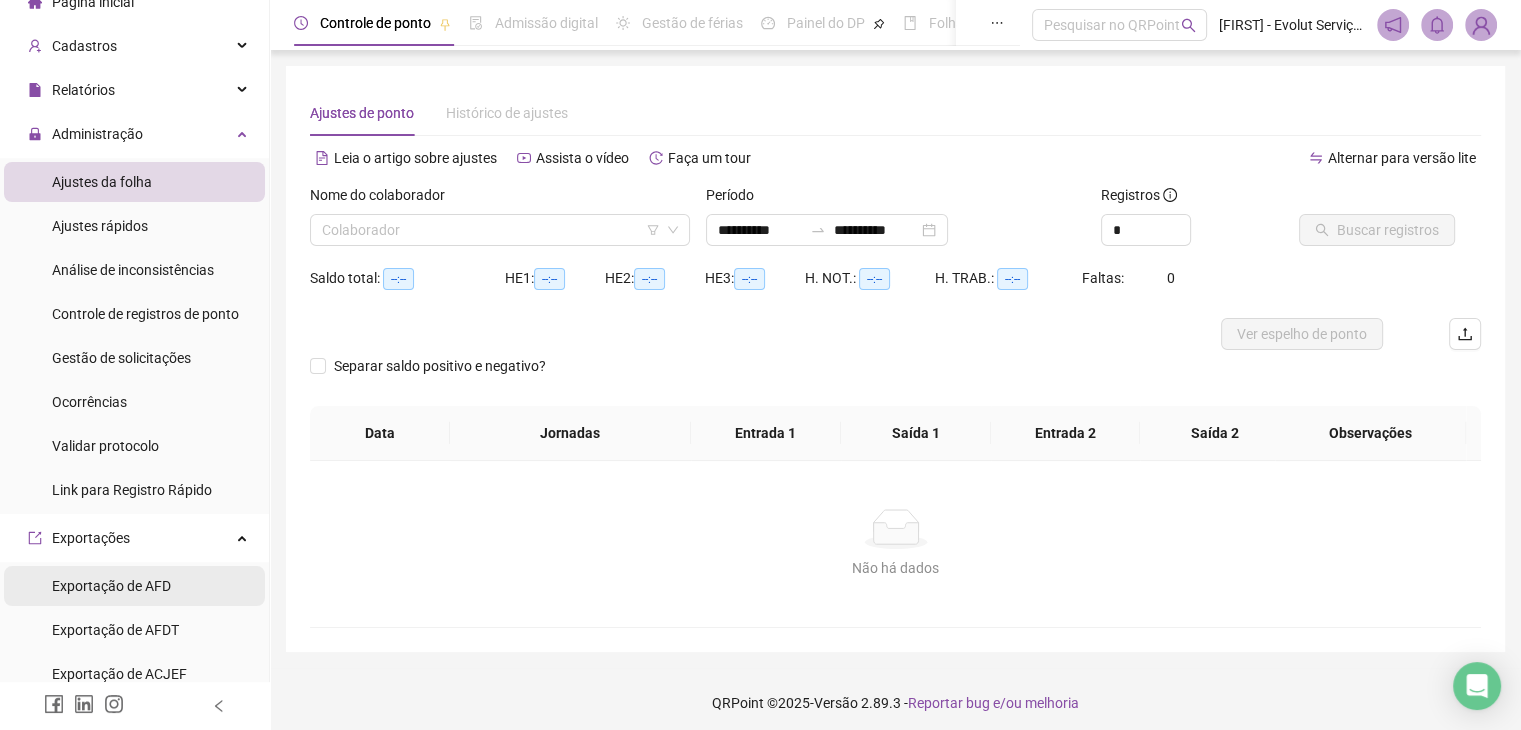 scroll, scrollTop: 0, scrollLeft: 0, axis: both 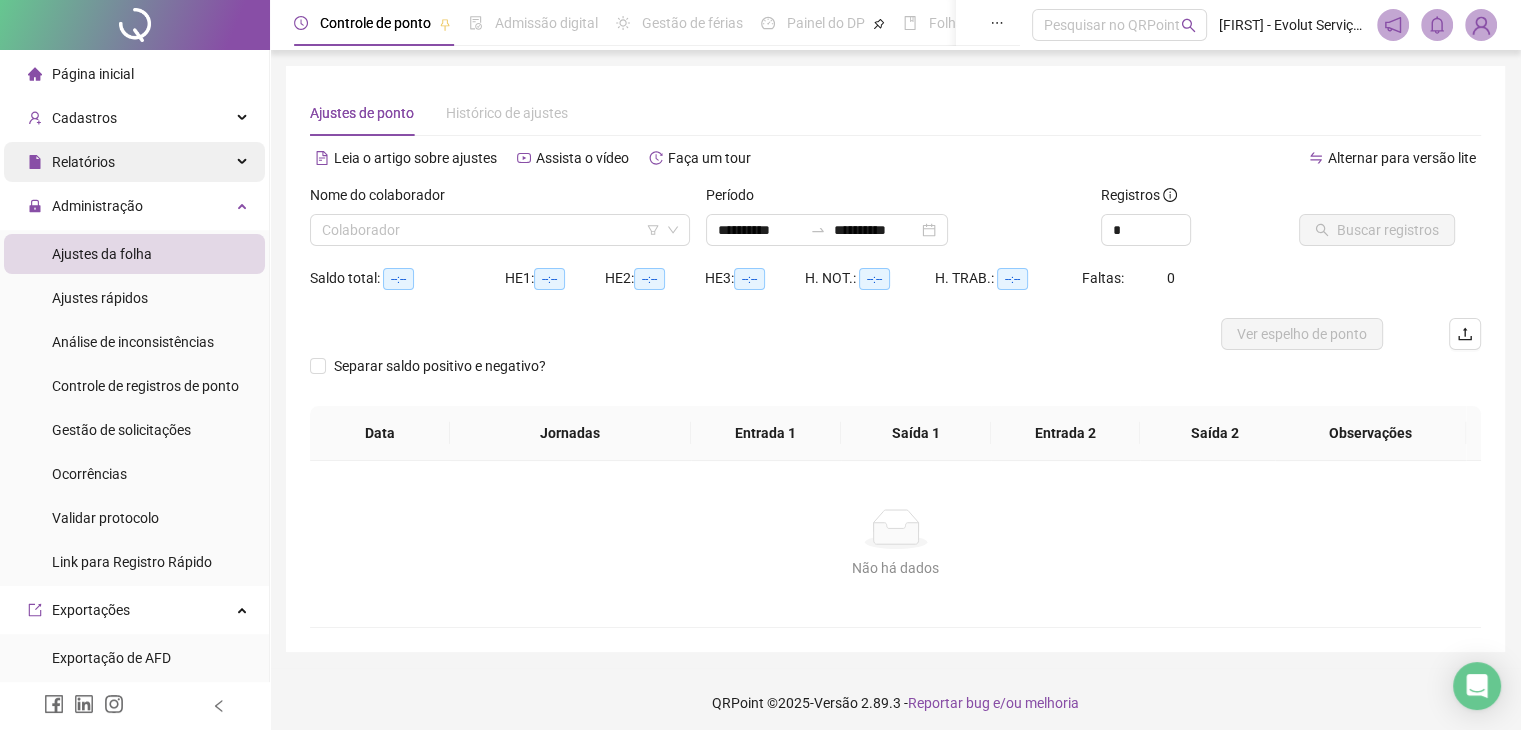 click on "Relatórios" at bounding box center (134, 162) 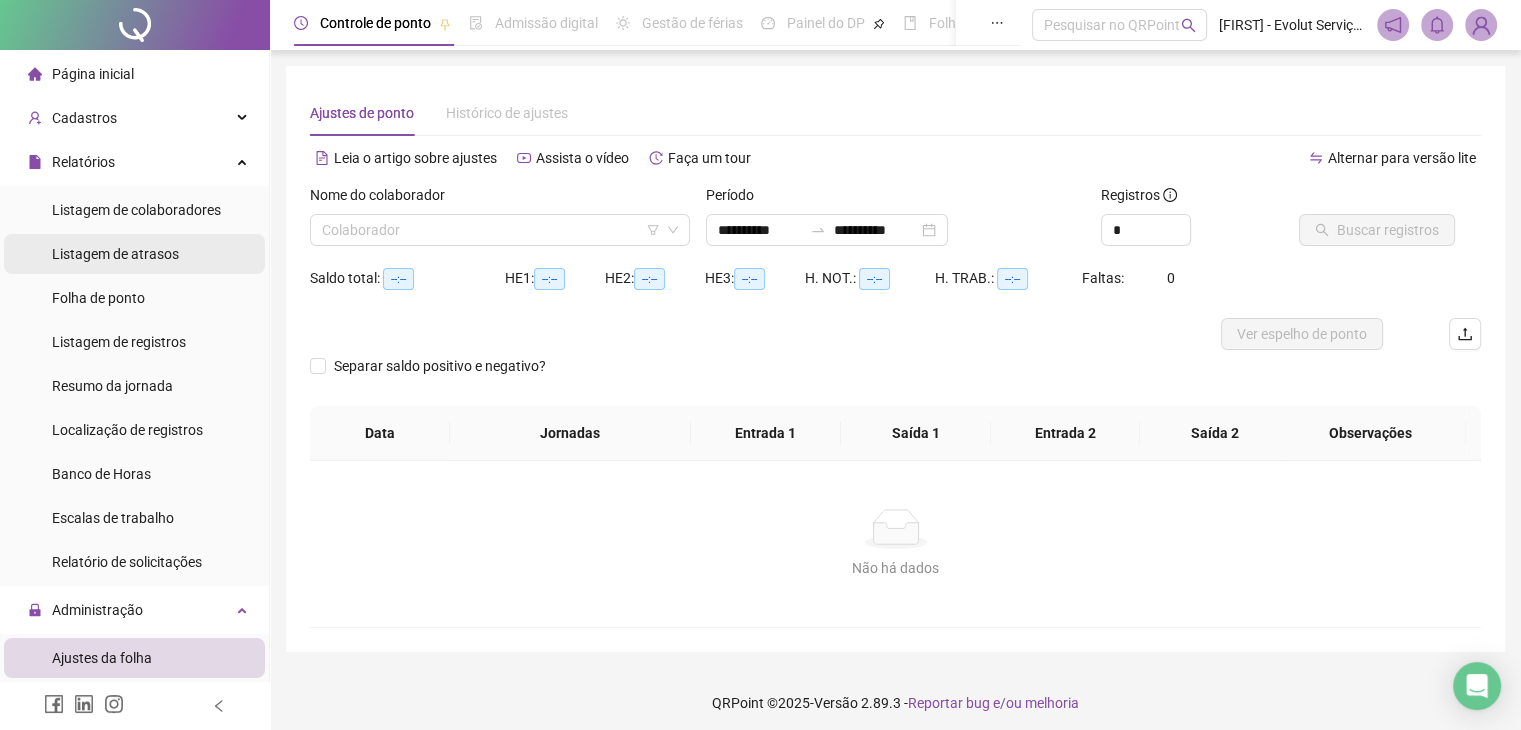 click on "Listagem de atrasos" at bounding box center [115, 254] 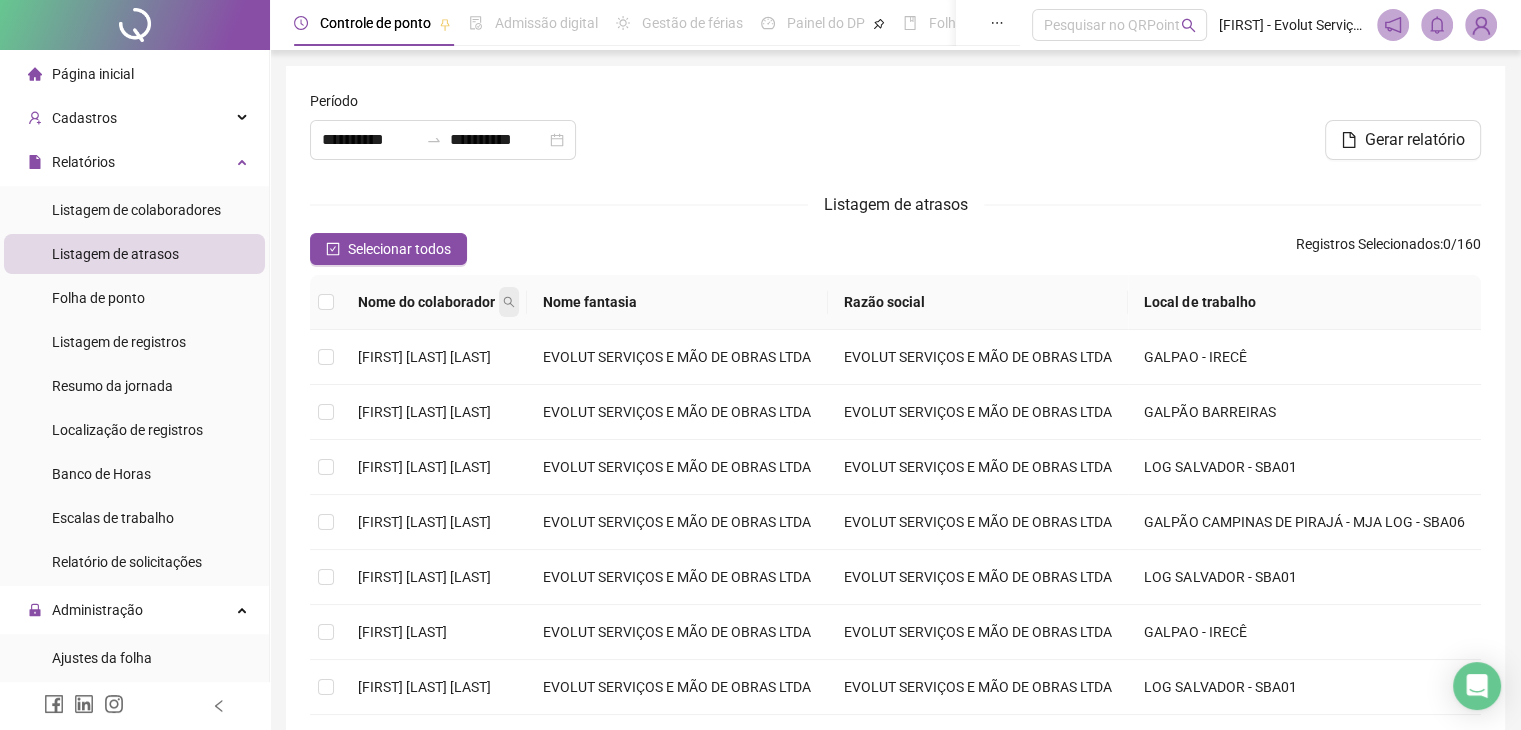 click at bounding box center [509, 302] 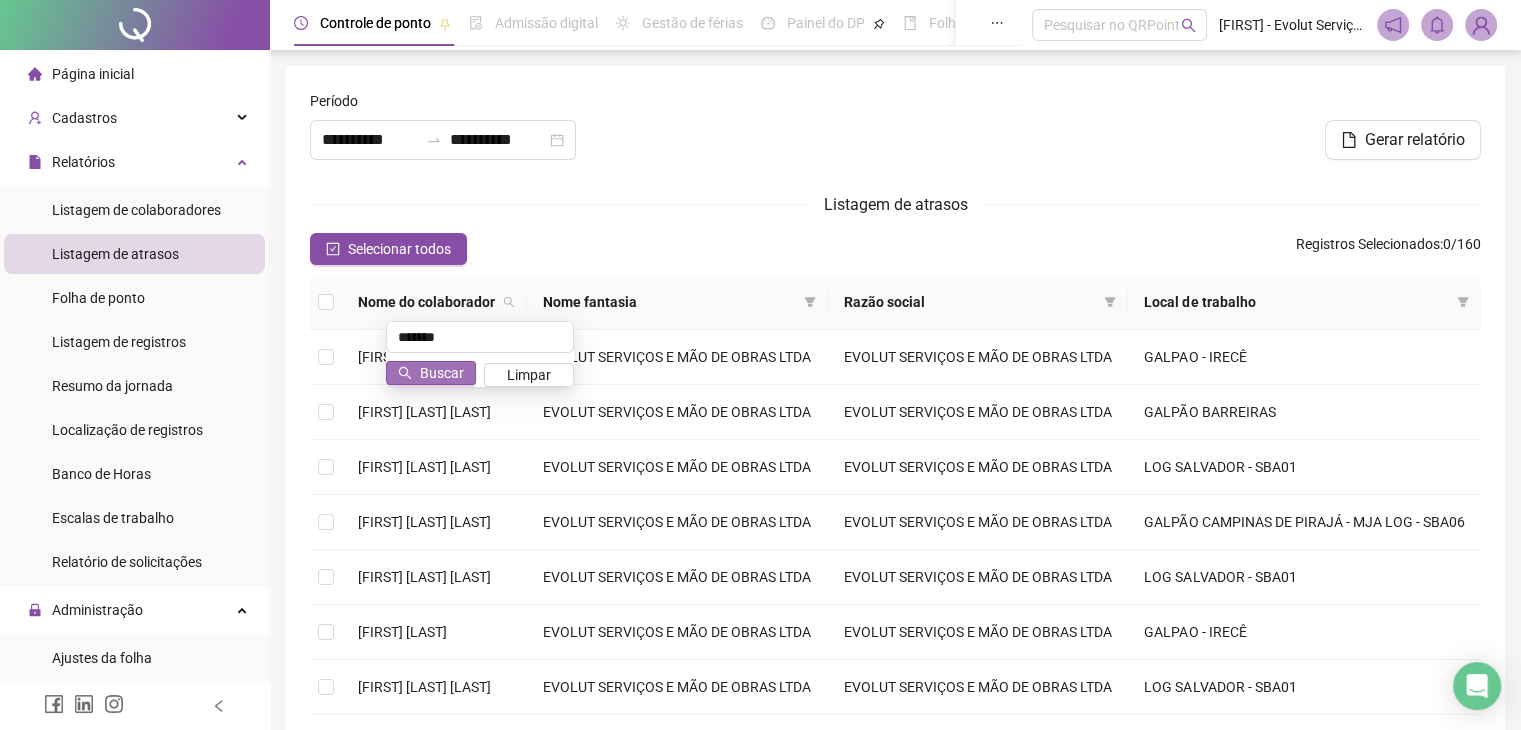 click on "Buscar" at bounding box center (442, 373) 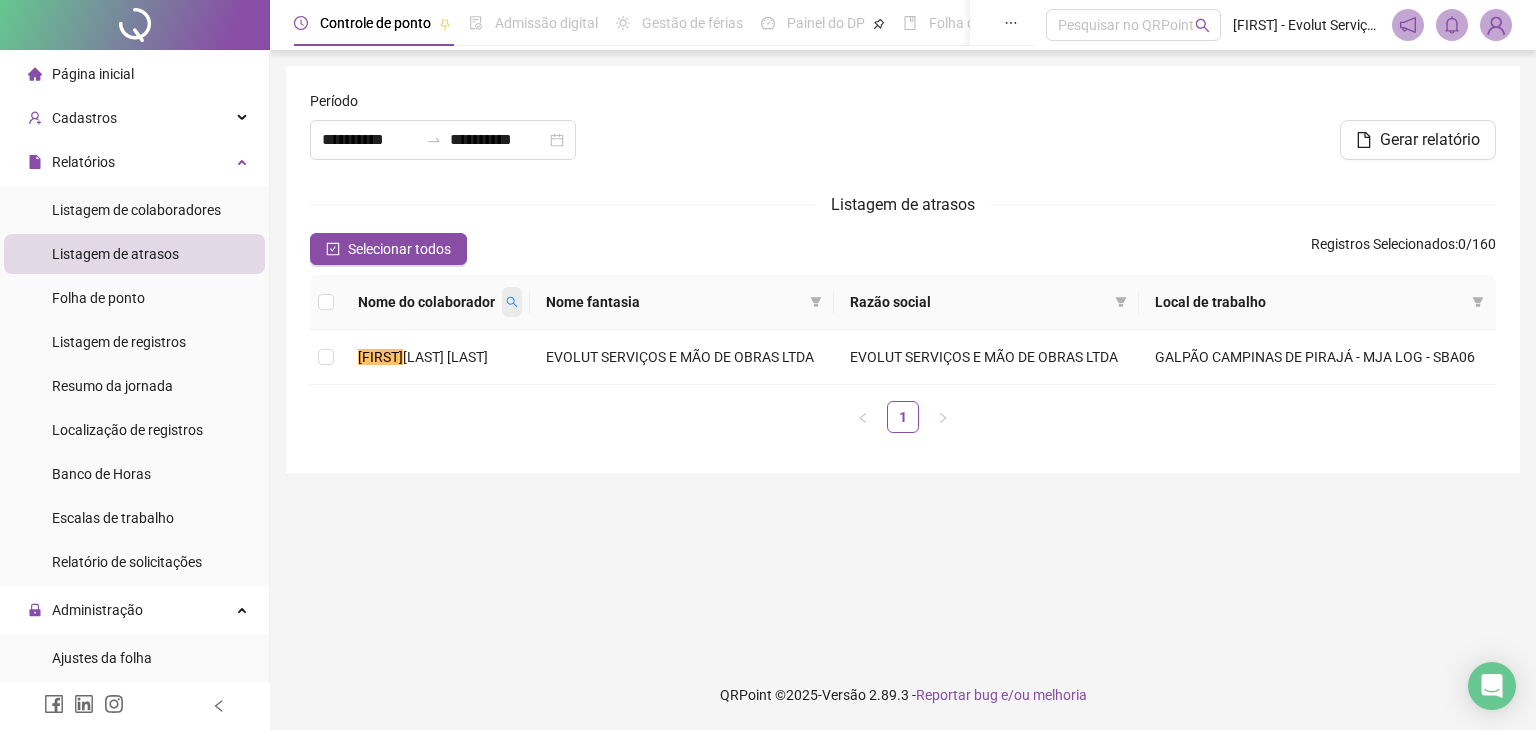 click at bounding box center [512, 302] 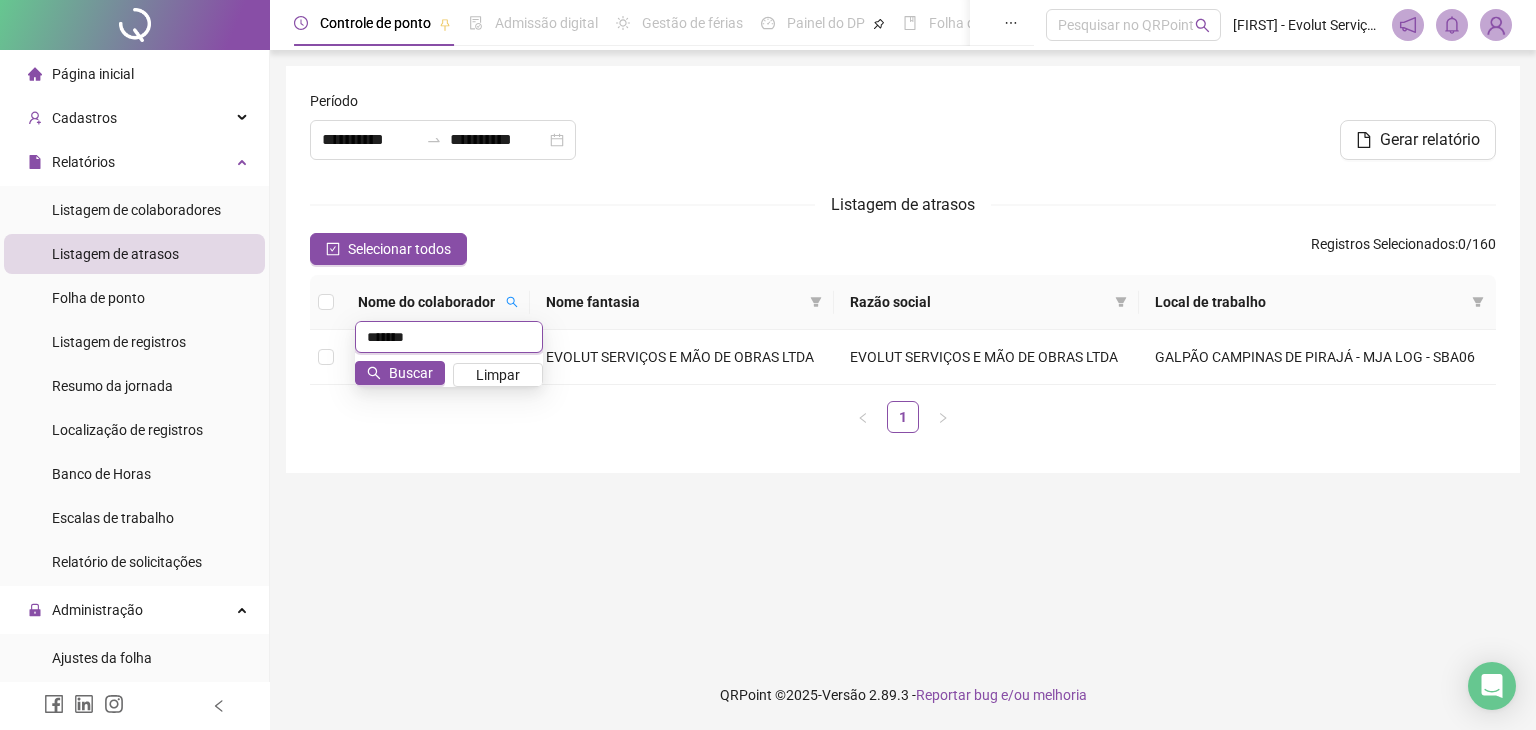 click on "*******" at bounding box center [449, 337] 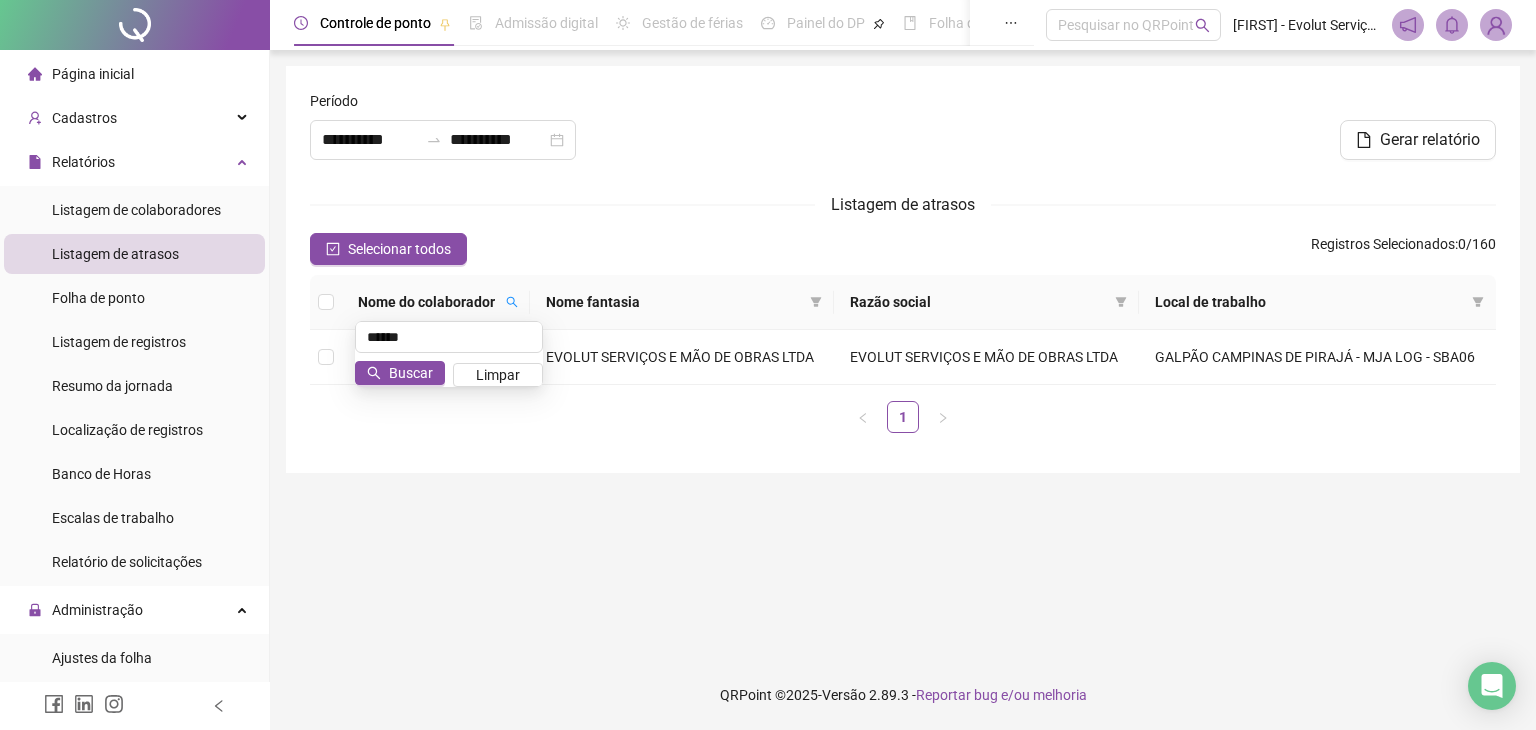 click on "Nome do colaborador Nome fantasia Razão social Local de trabalho           [FIRST]  [LAST] [LAST]  EVOLUT SERVIÇOS E MÃO DE OBRAS LTDA EVOLUT SERVIÇOS E MÃO DE OBRAS LTDA GALPÃO CAMPINAS DE PIRAJÁ - MJA LOG - SBA06 1" at bounding box center [903, 354] 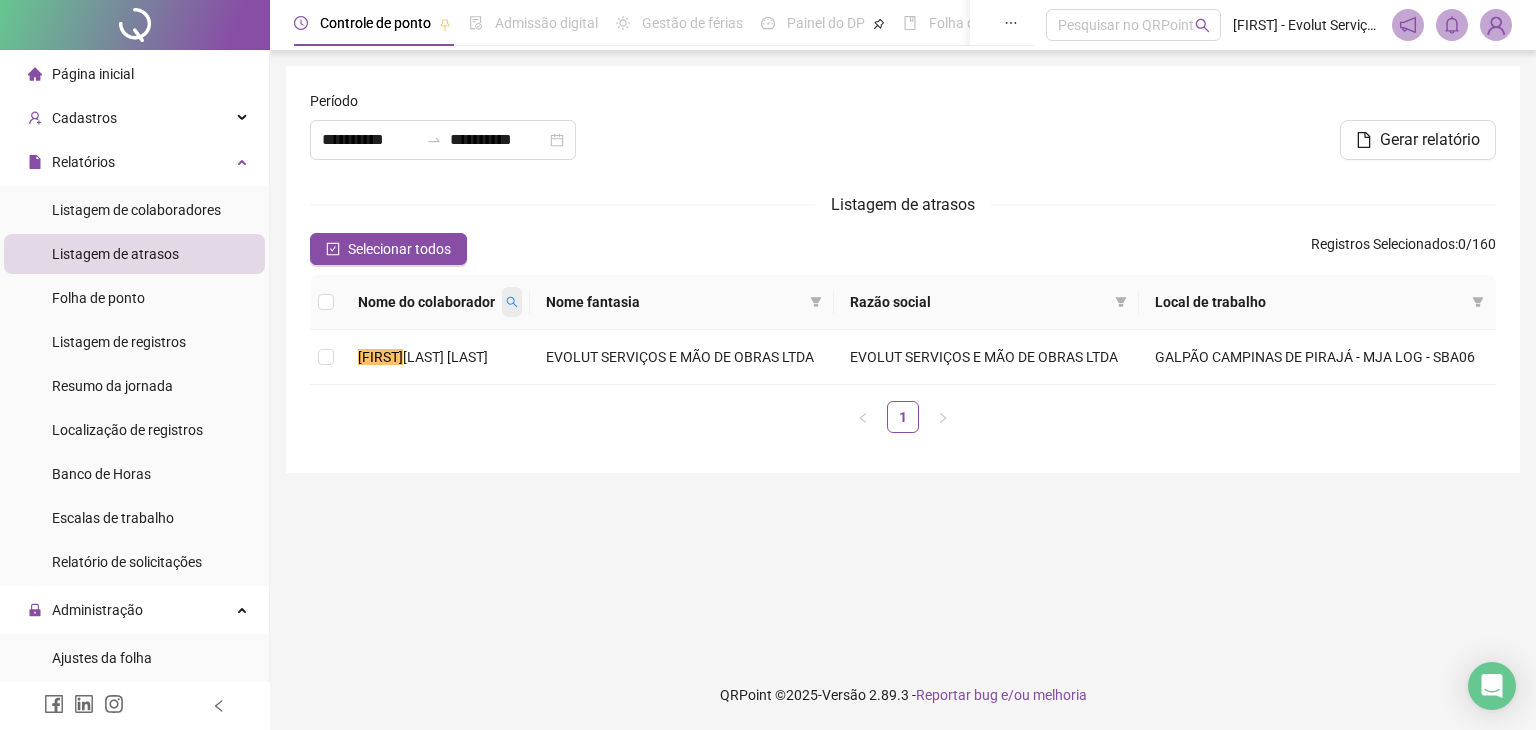 click at bounding box center [512, 302] 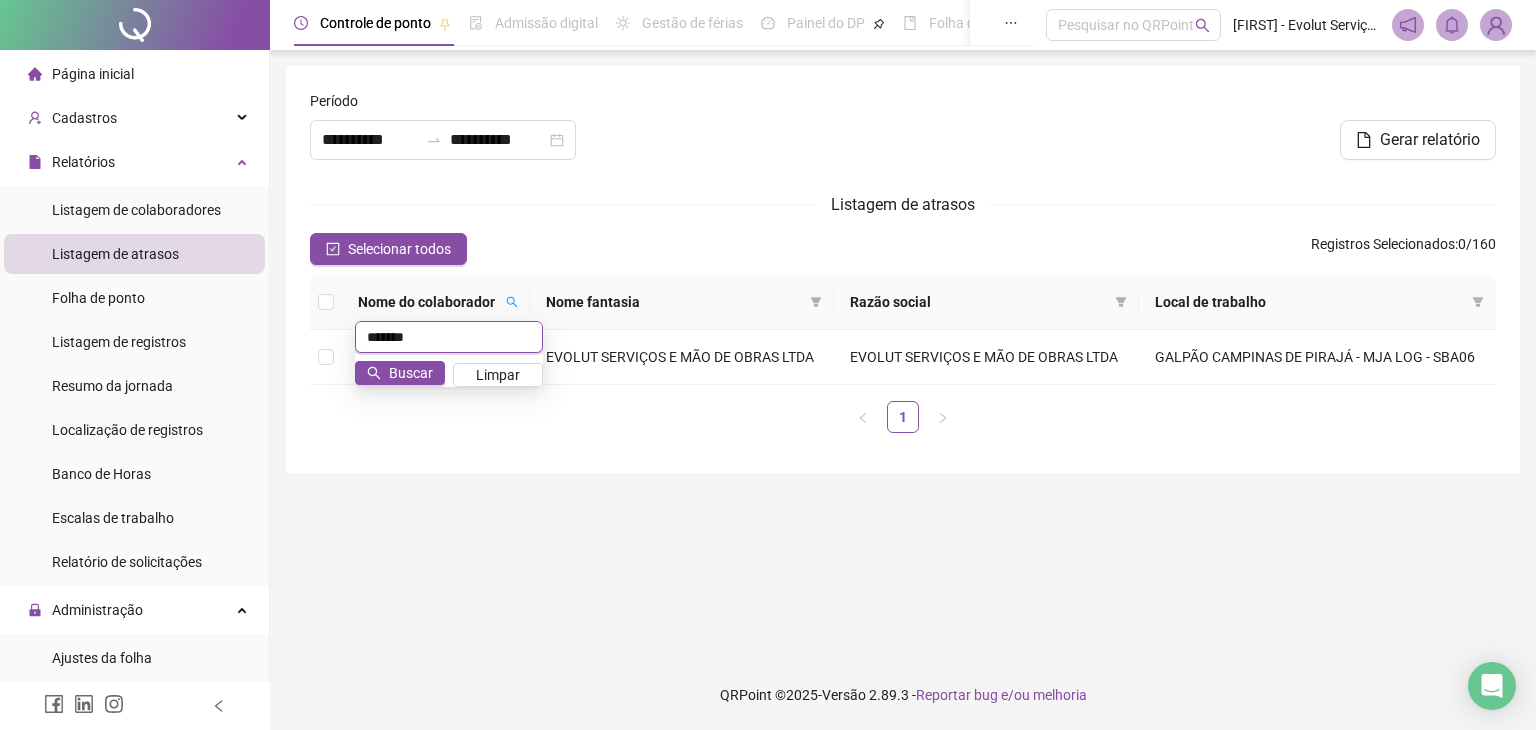click on "*******" at bounding box center (449, 337) 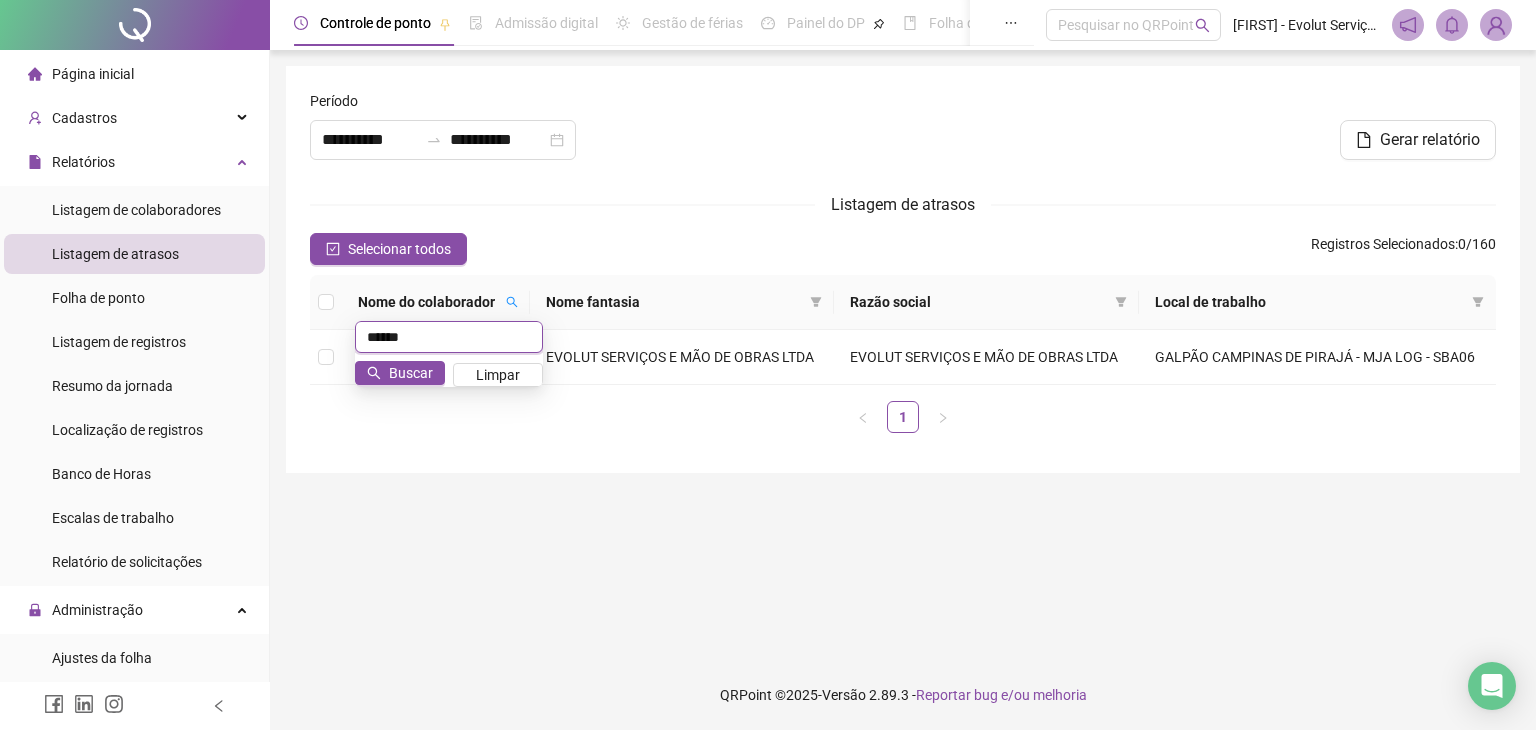 type on "******" 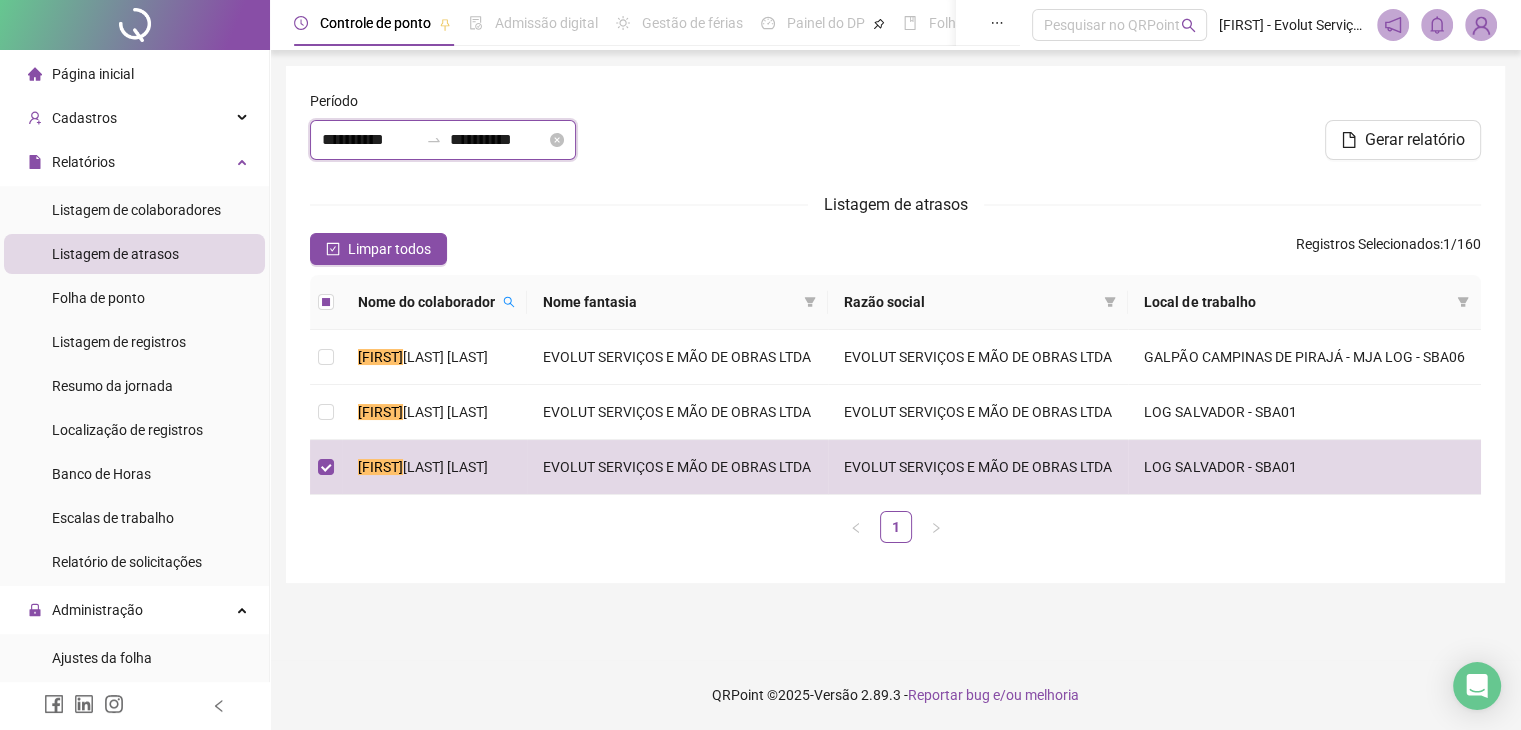 click on "**********" at bounding box center (498, 140) 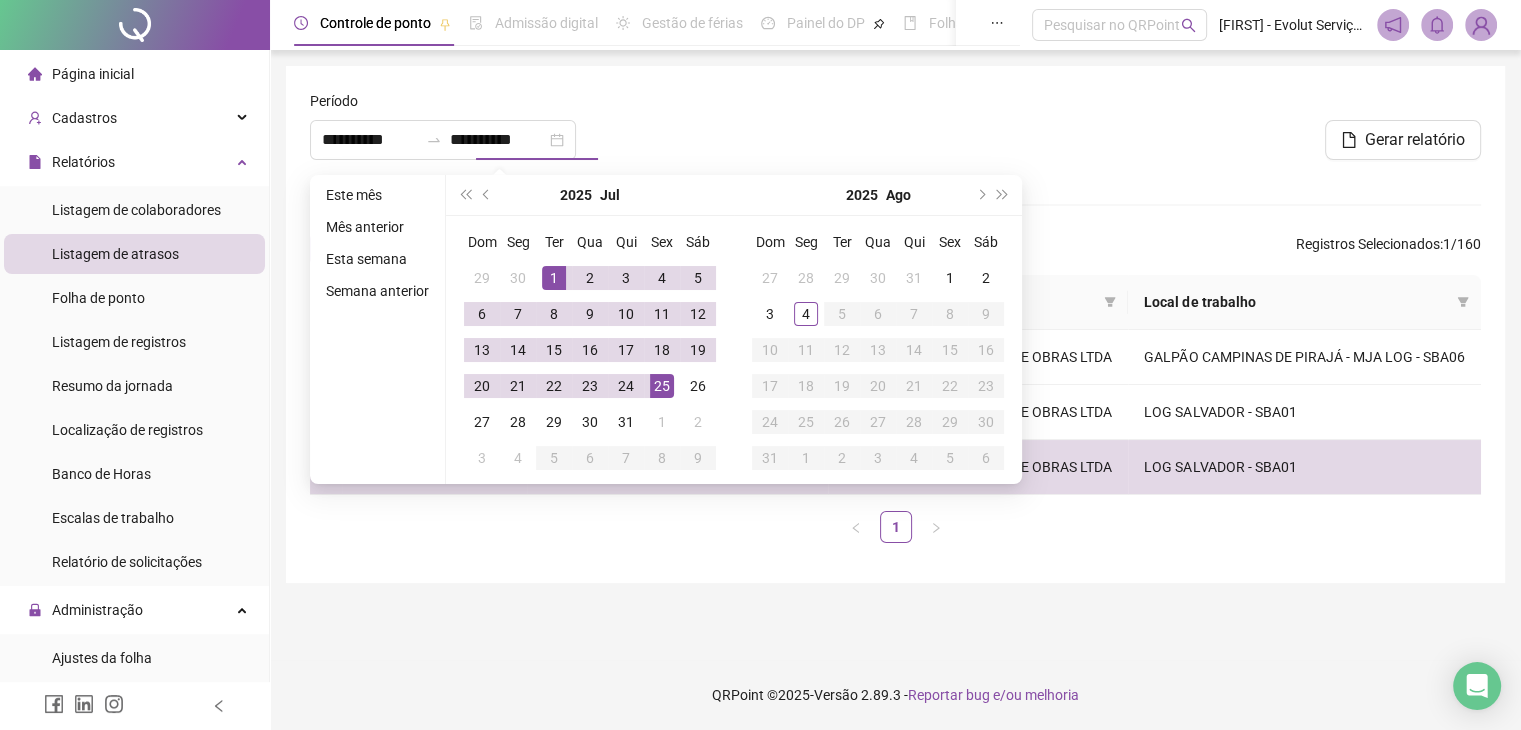 click on "**********" at bounding box center (500, 133) 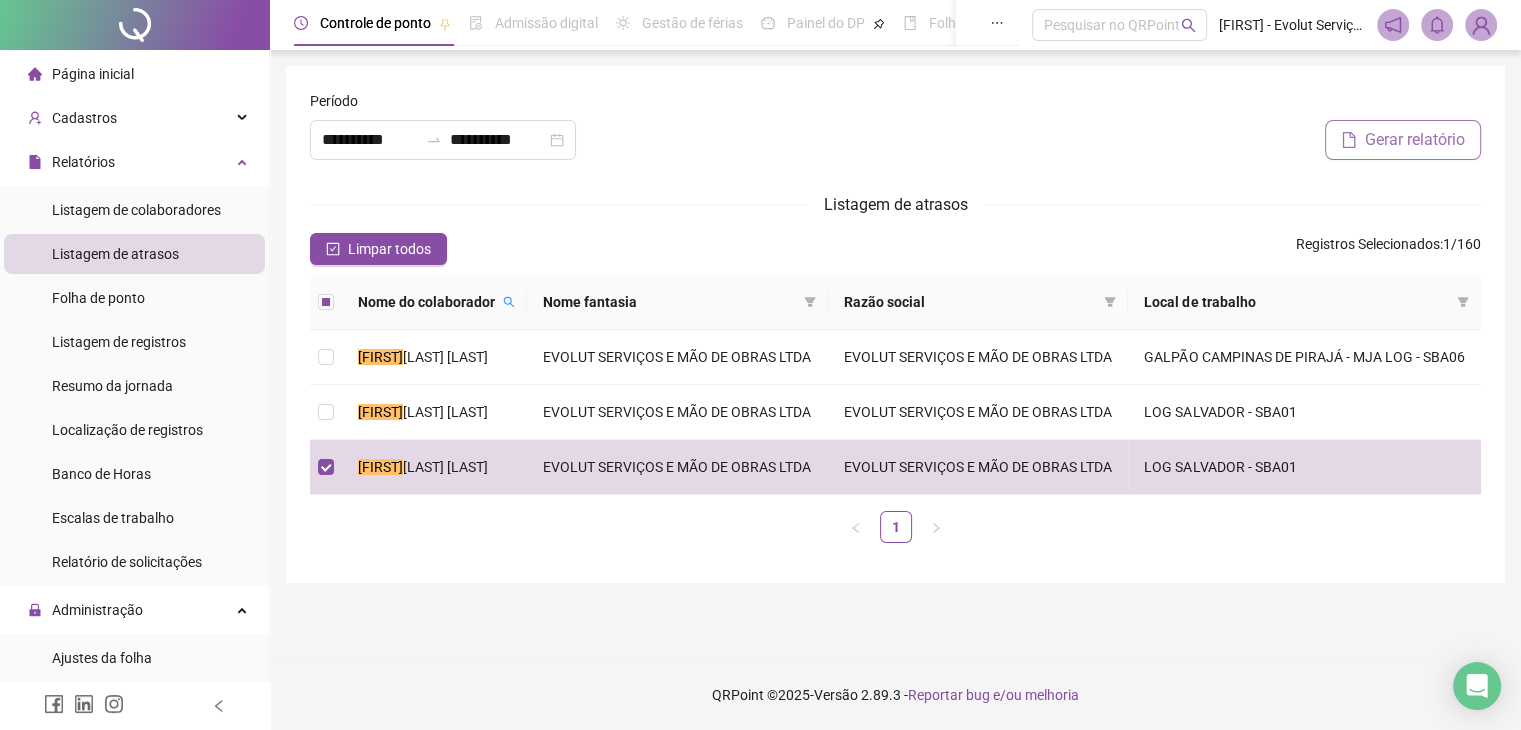 click on "Gerar relatório" at bounding box center (1415, 140) 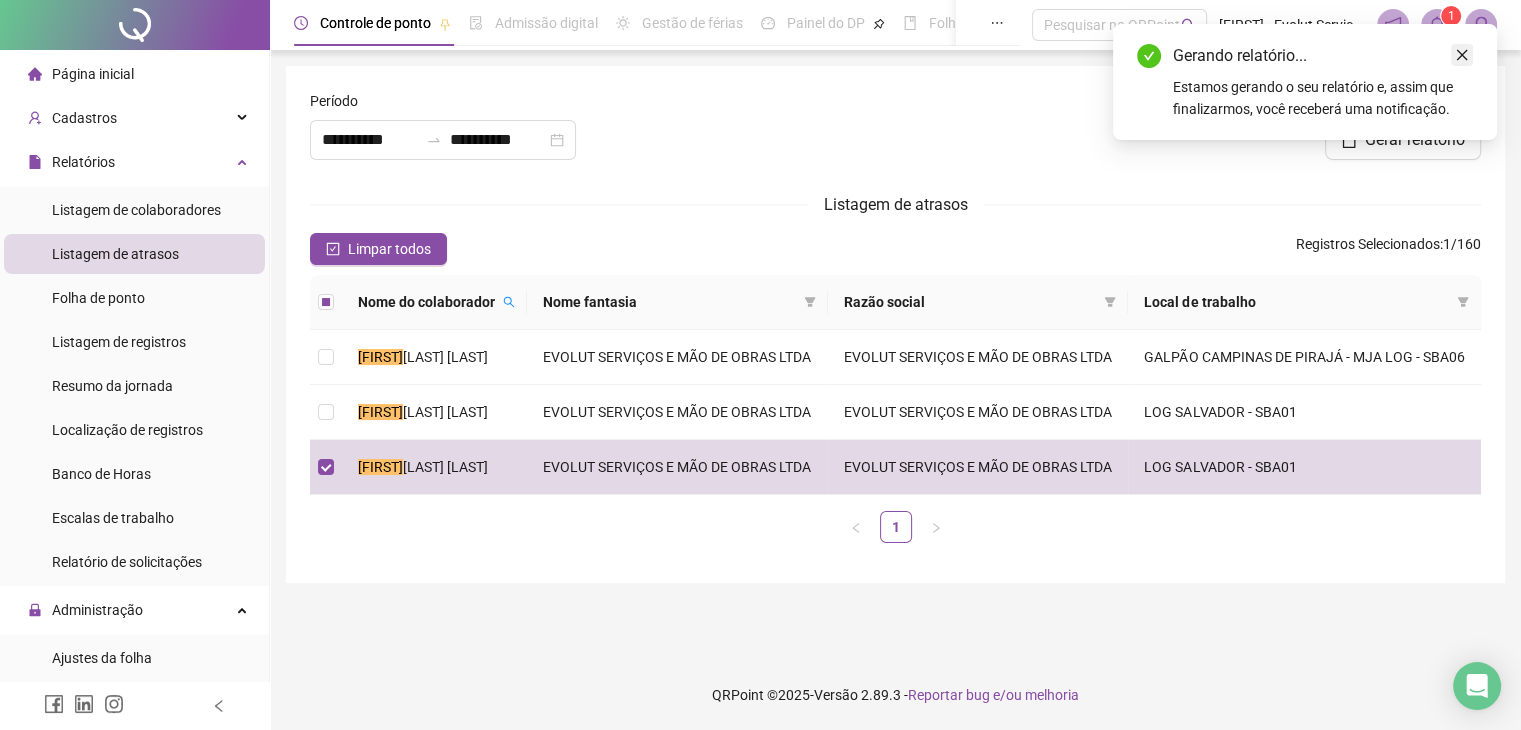 click 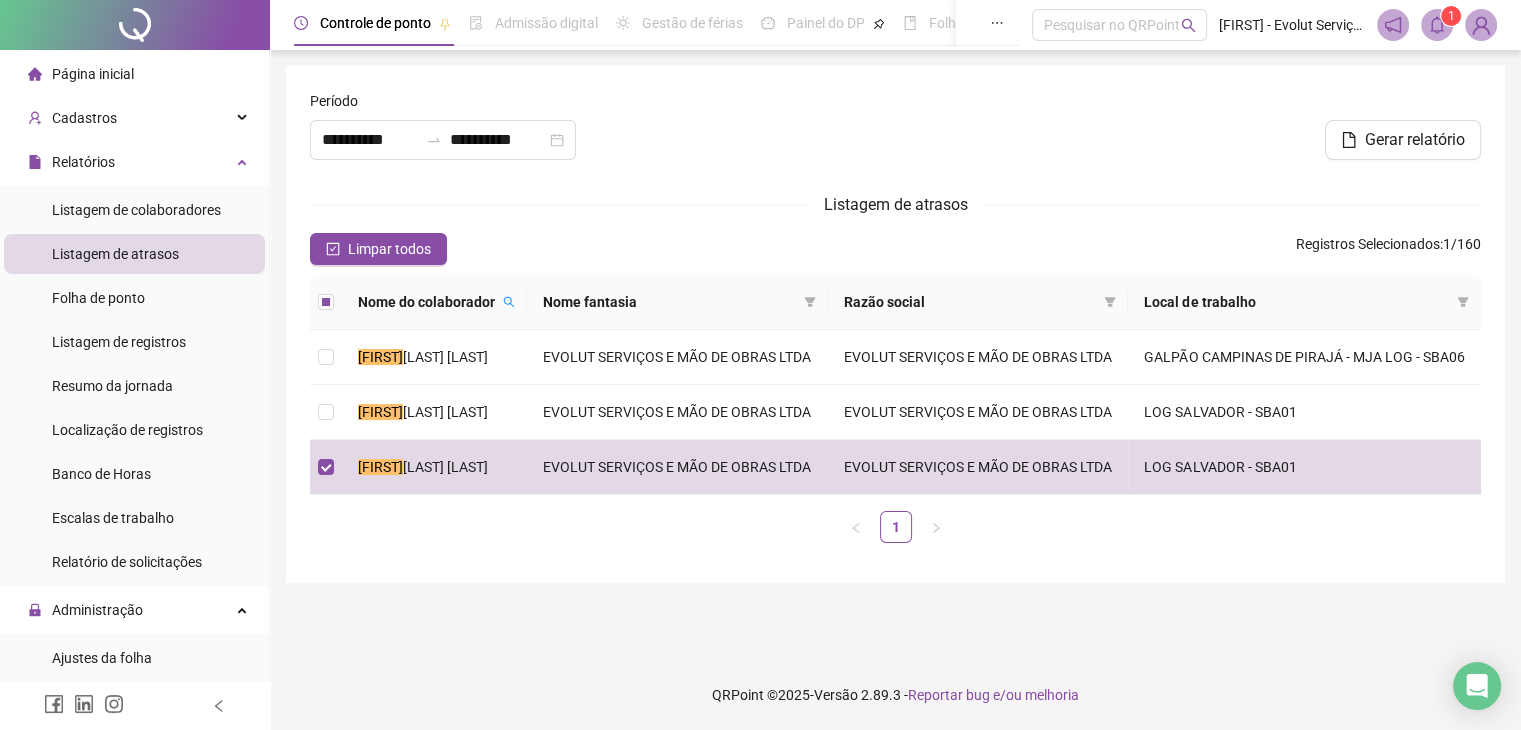 click 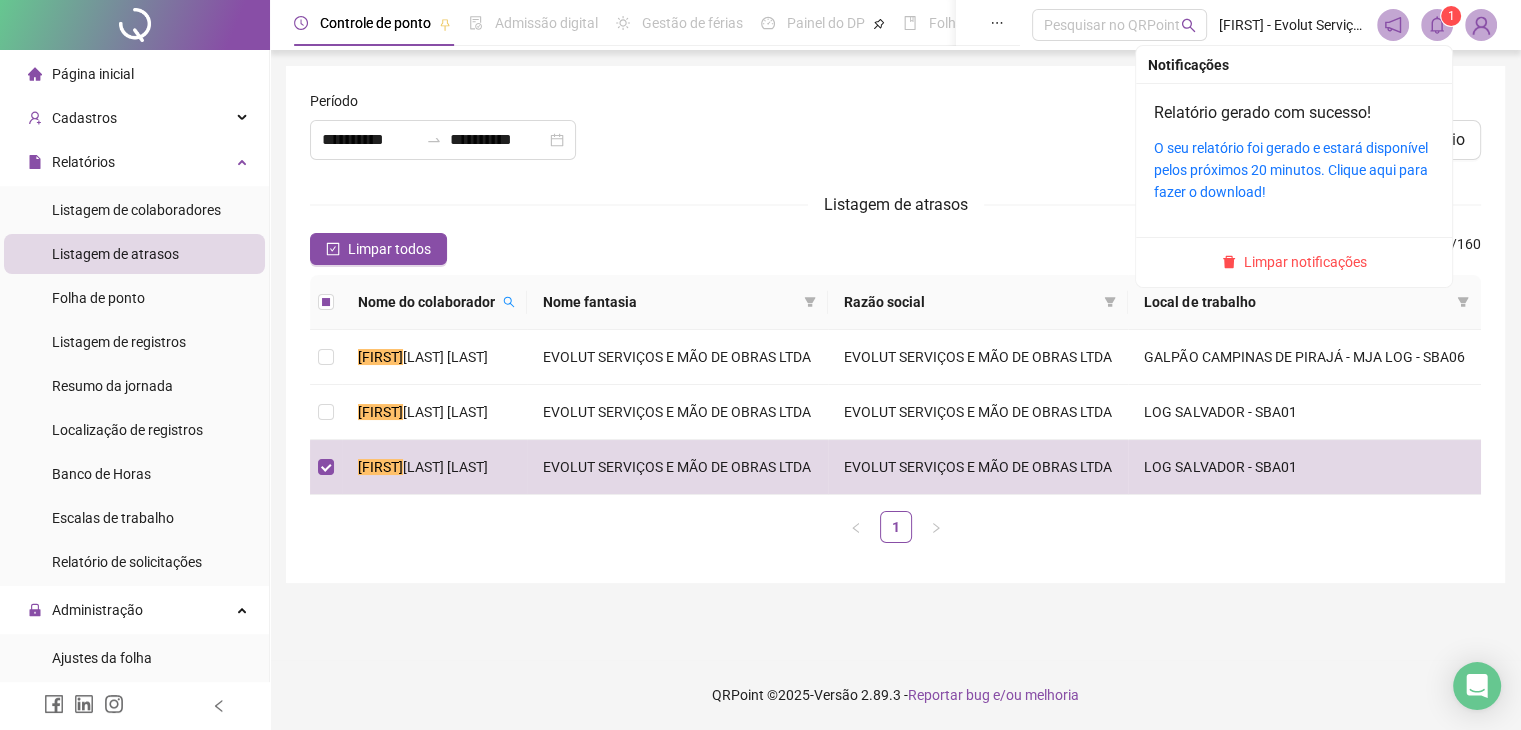 click on "O seu relatório foi gerado e estará disponível pelos próximos 20 minutos.
Clique aqui para fazer o download!" at bounding box center [1294, 170] 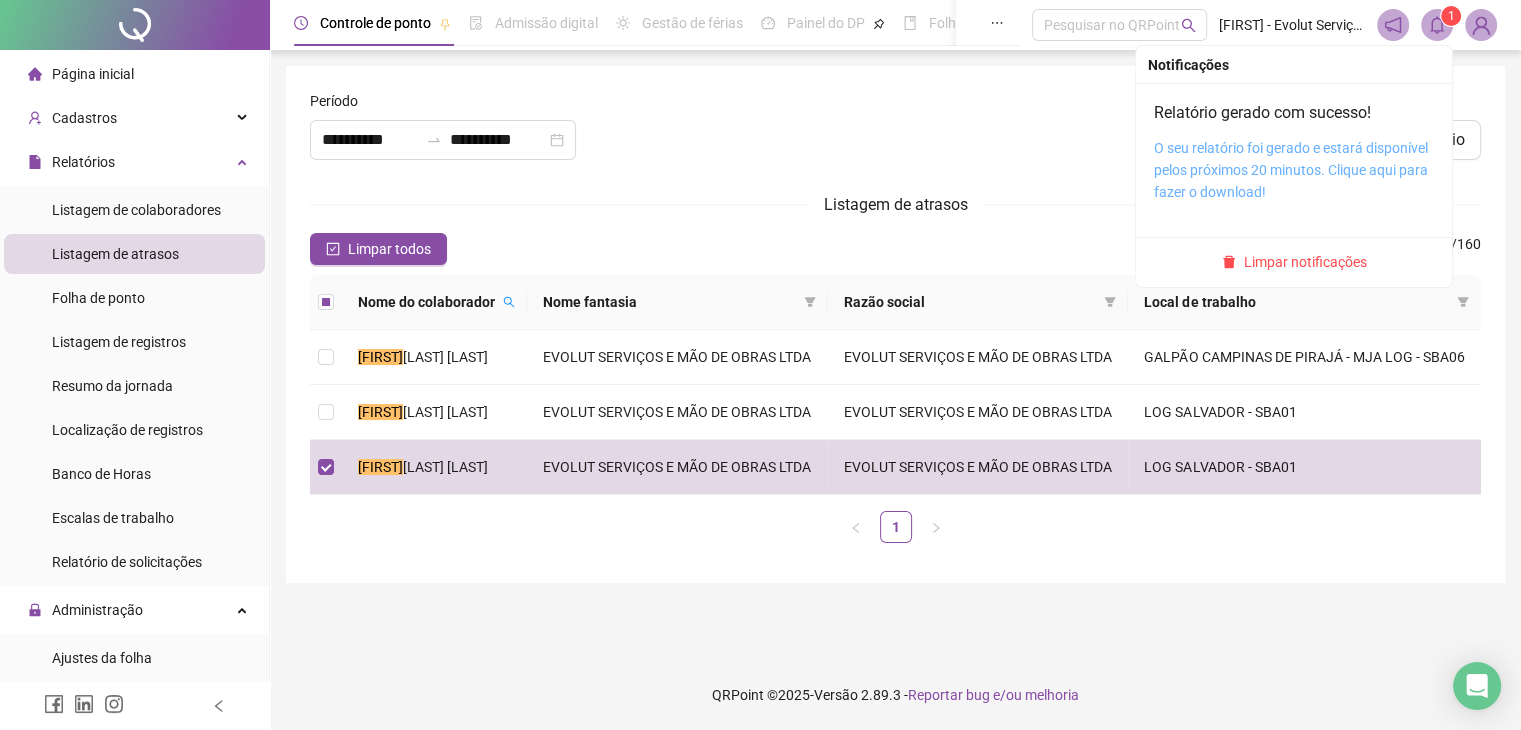 click on "O seu relatório foi gerado e estará disponível pelos próximos 20 minutos.
Clique aqui para fazer o download!" at bounding box center (1291, 170) 